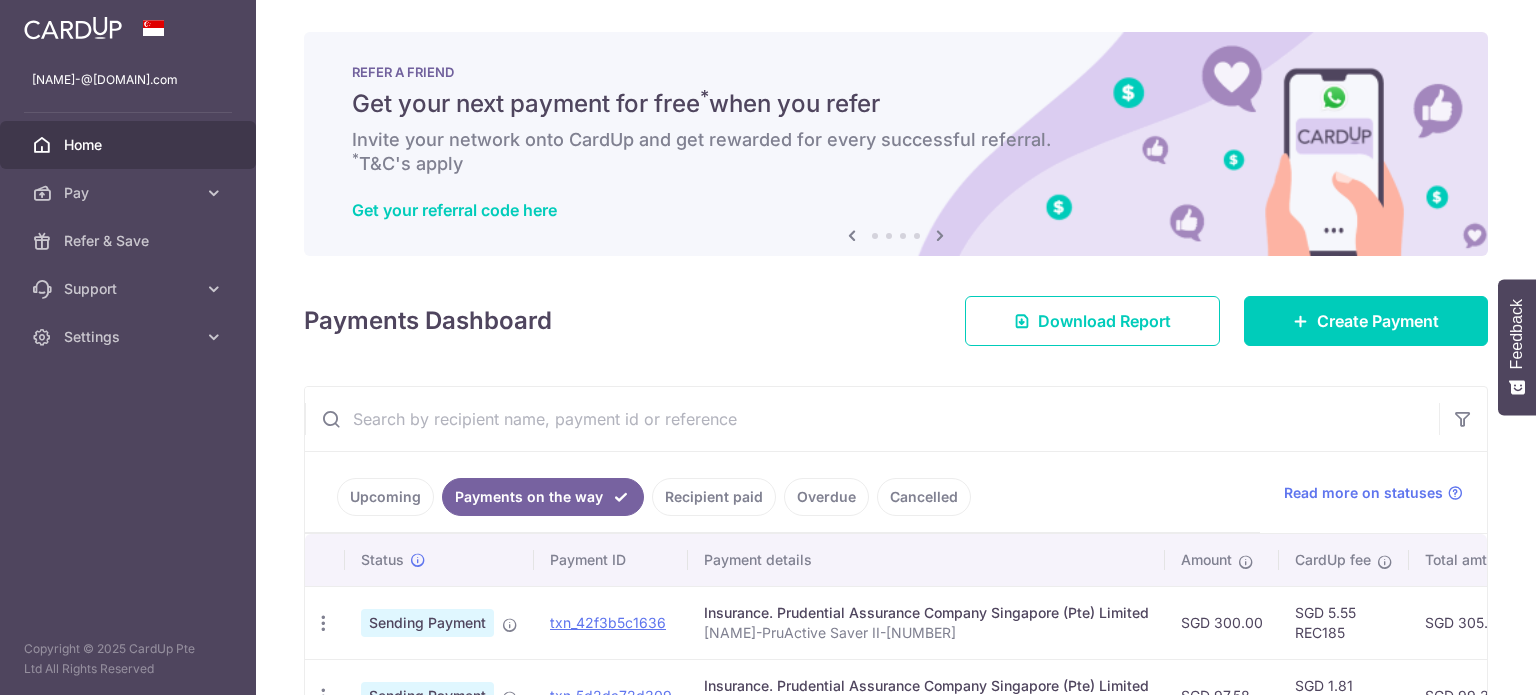 scroll, scrollTop: 0, scrollLeft: 0, axis: both 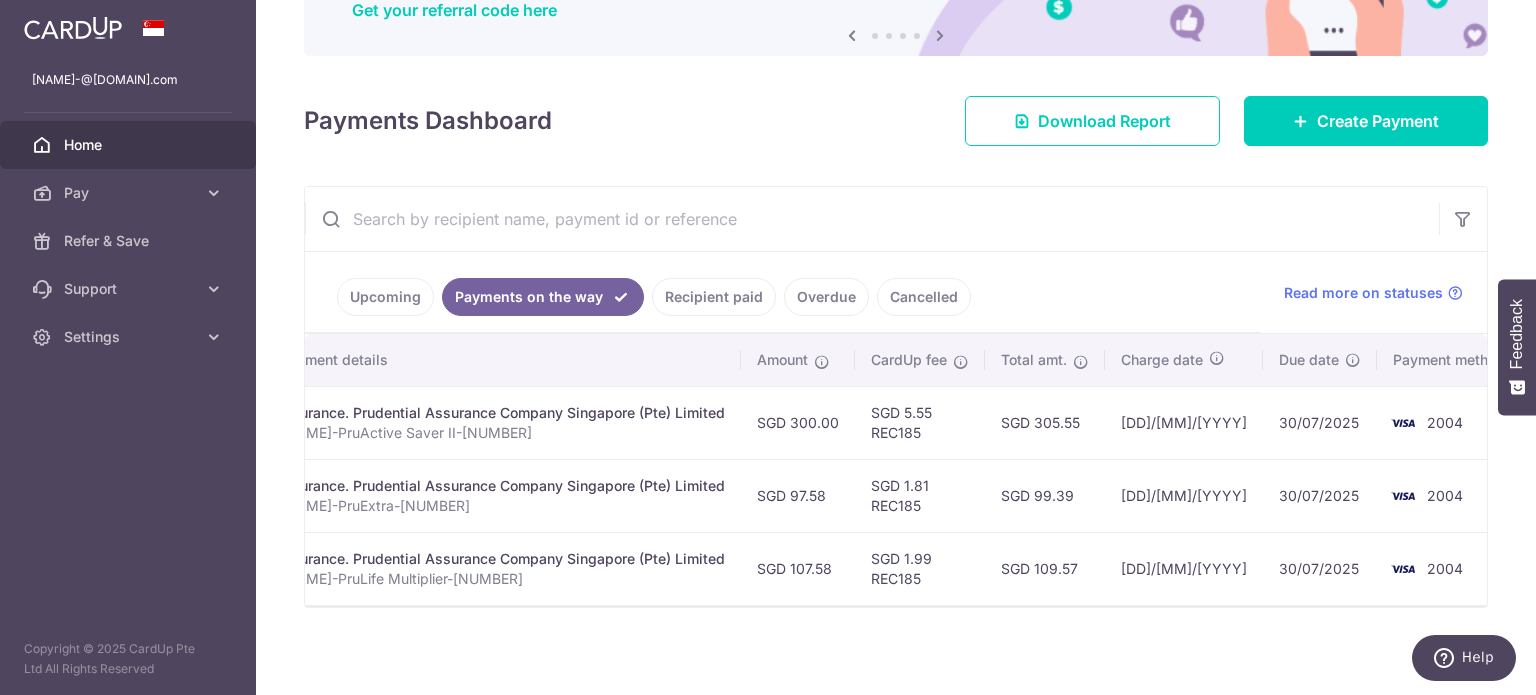 click on "Payments on the way" at bounding box center [543, 297] 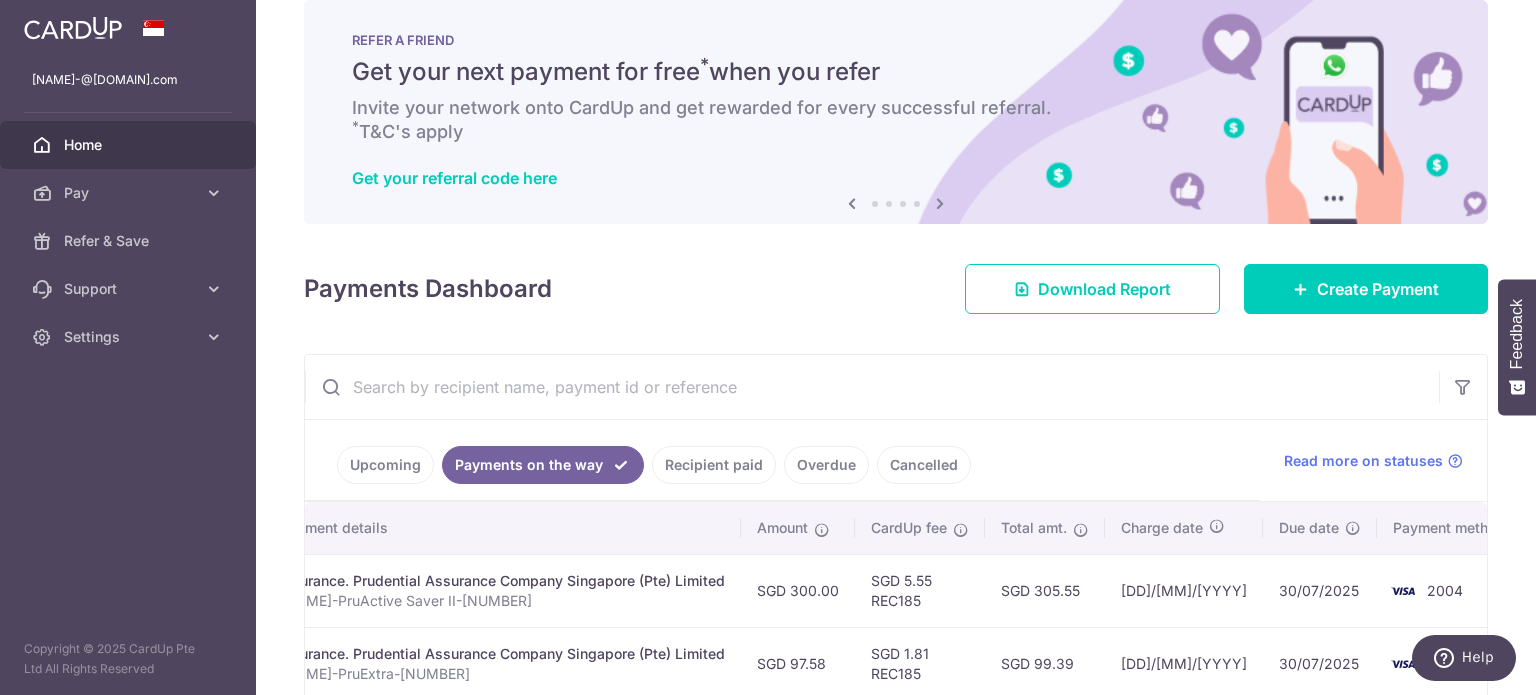 scroll, scrollTop: 0, scrollLeft: 0, axis: both 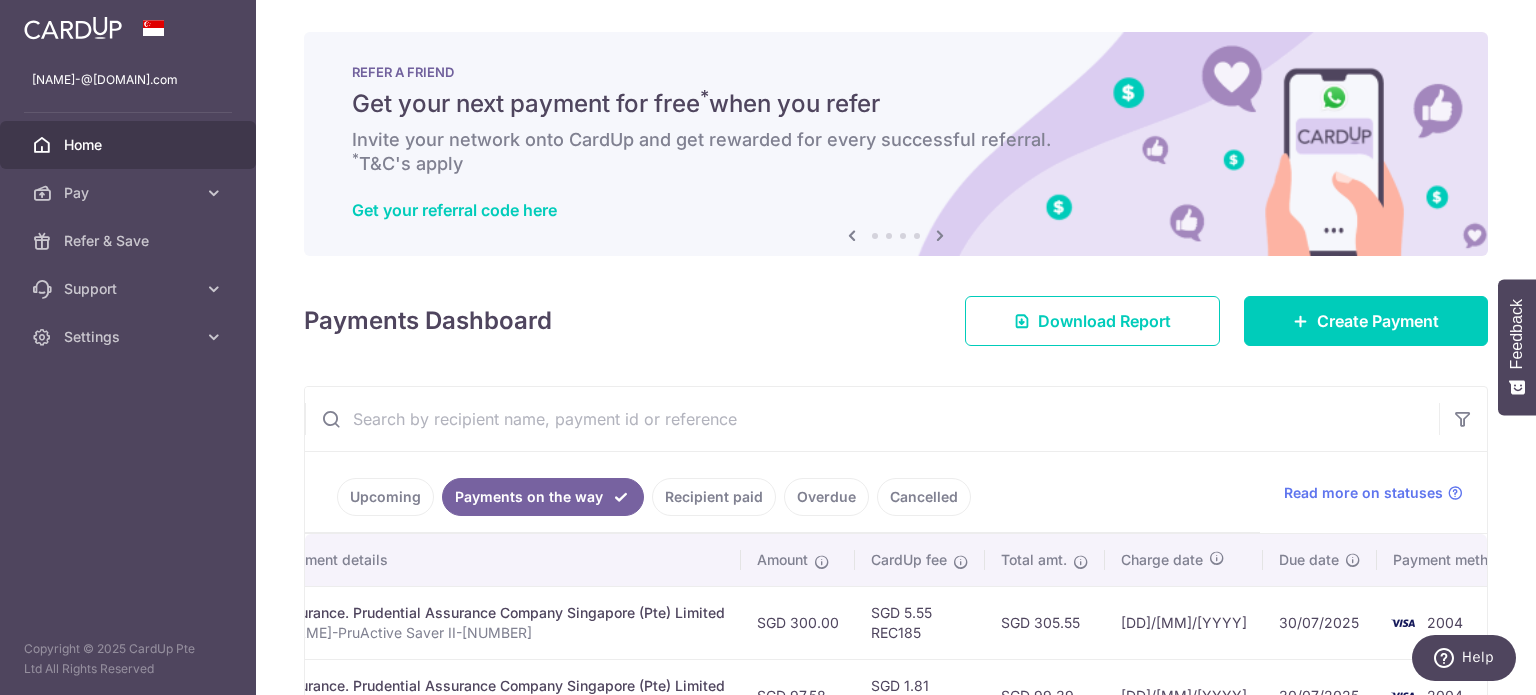 click on "Home" at bounding box center (130, 145) 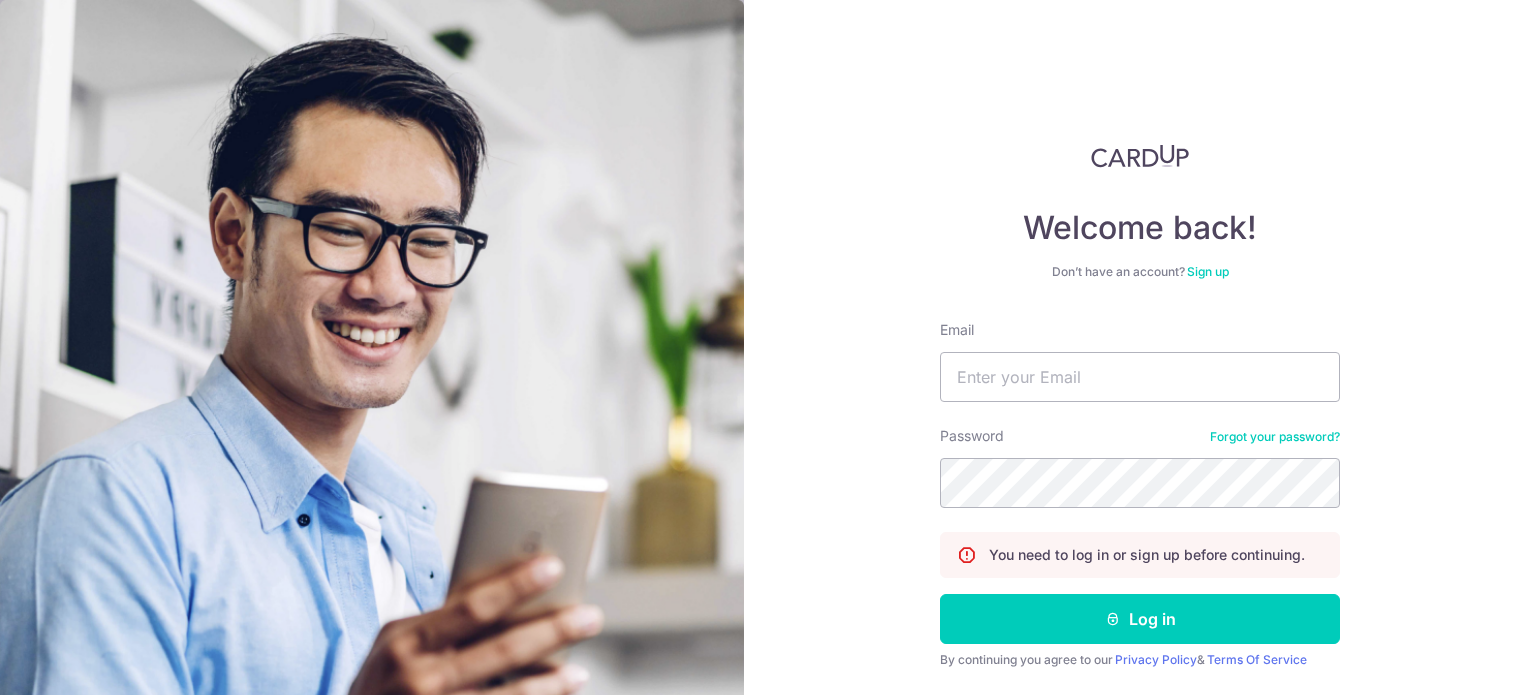 scroll, scrollTop: 0, scrollLeft: 0, axis: both 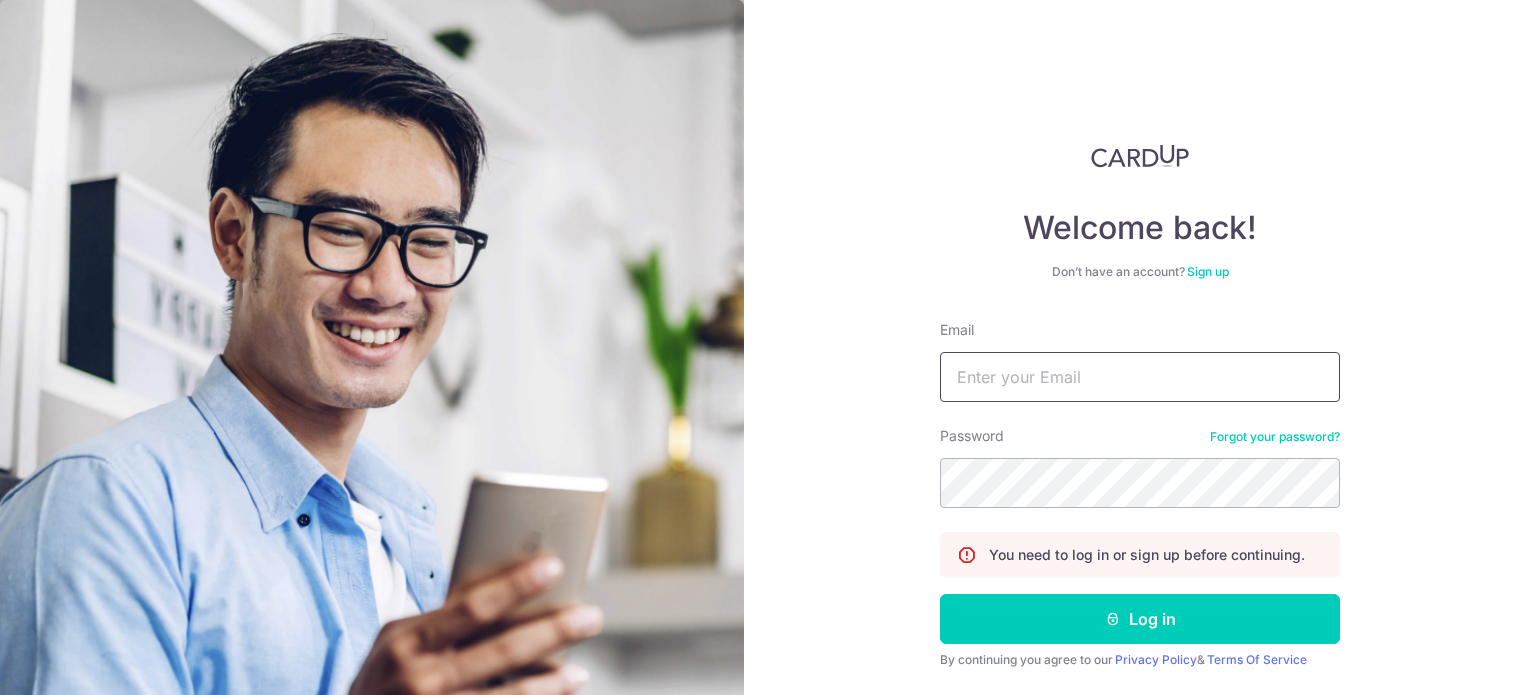 type on "[EMAIL]" 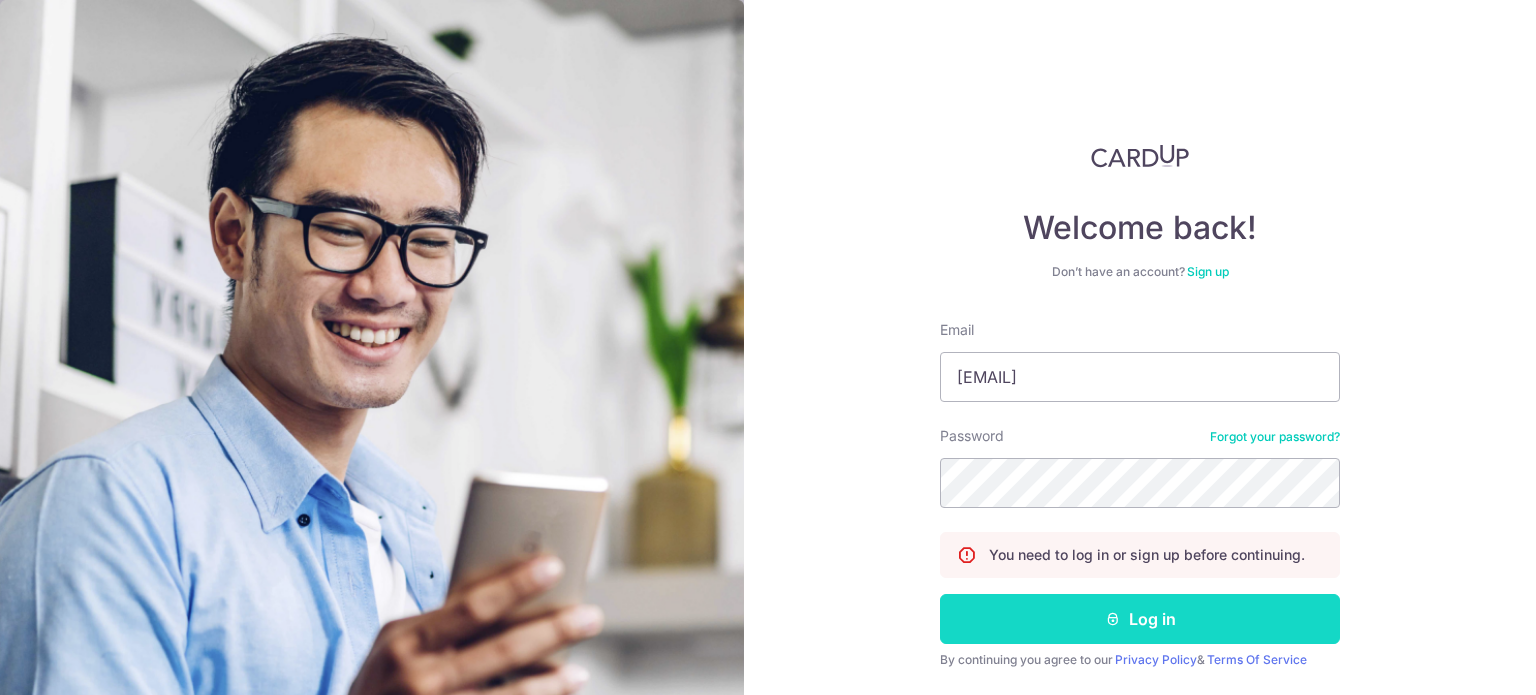 click on "Log in" at bounding box center (1140, 619) 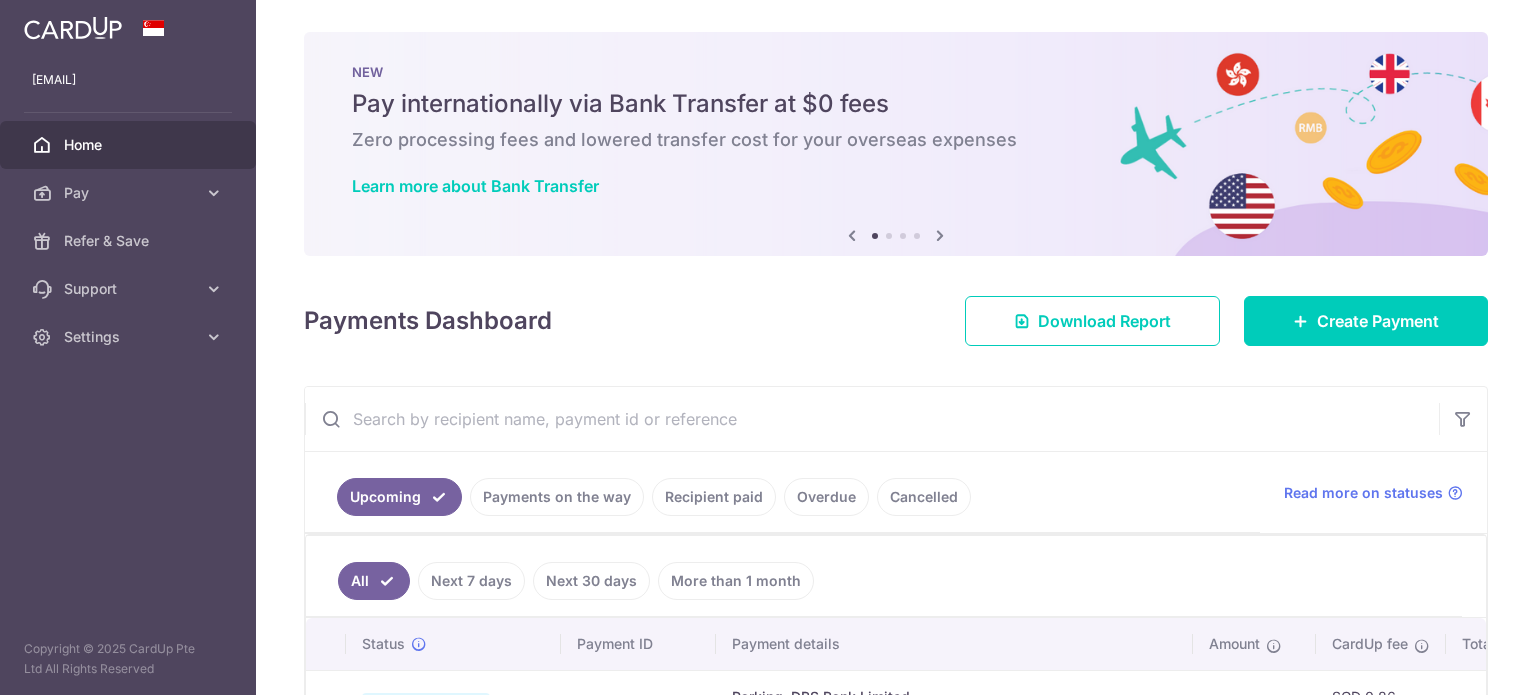 scroll, scrollTop: 0, scrollLeft: 0, axis: both 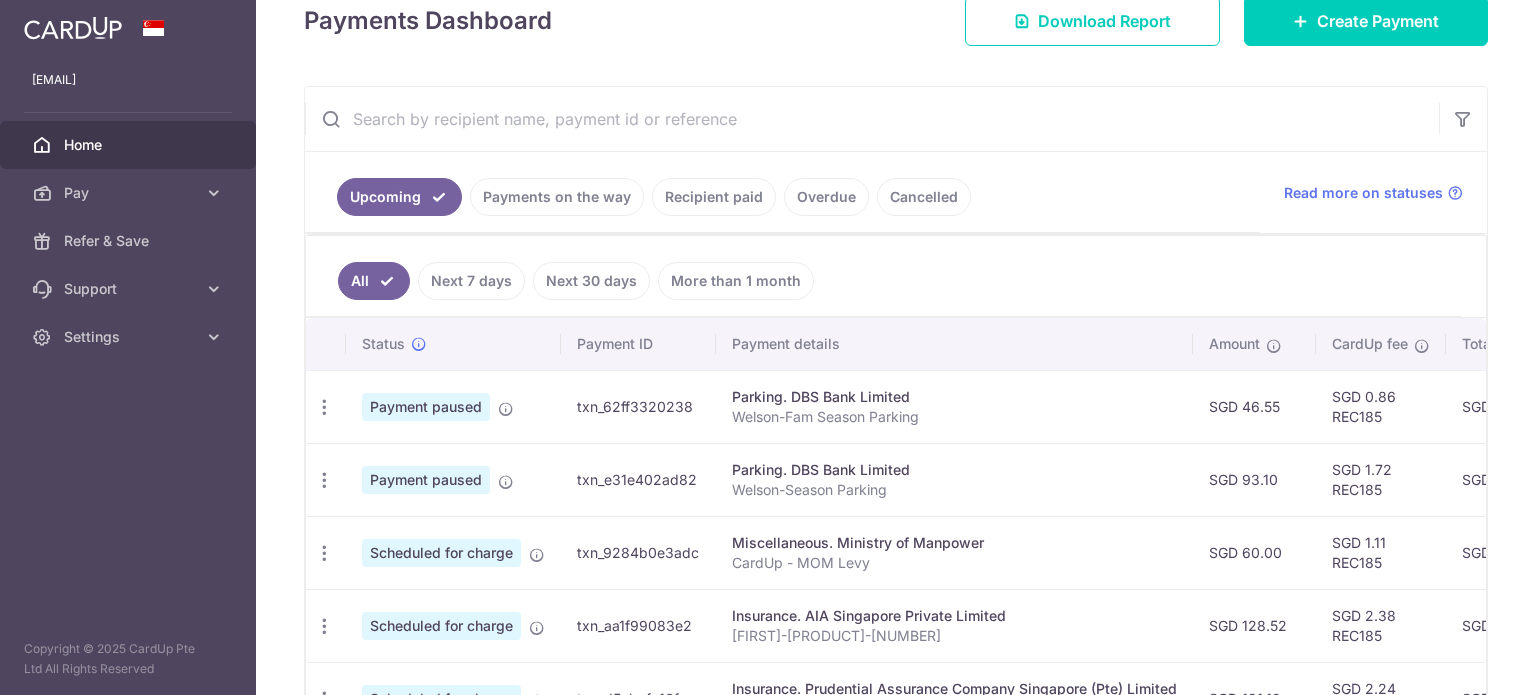 click on "Payments on the way" at bounding box center [557, 197] 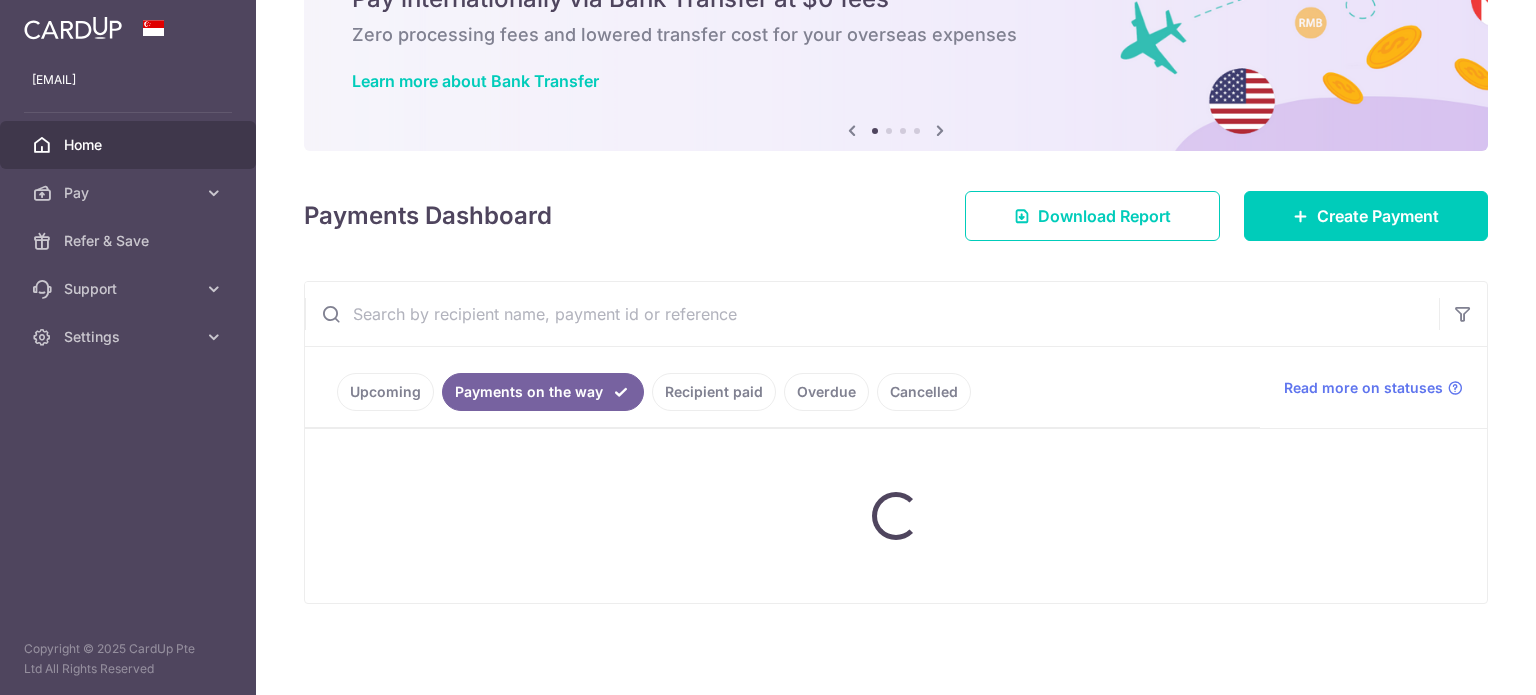 scroll, scrollTop: 287, scrollLeft: 0, axis: vertical 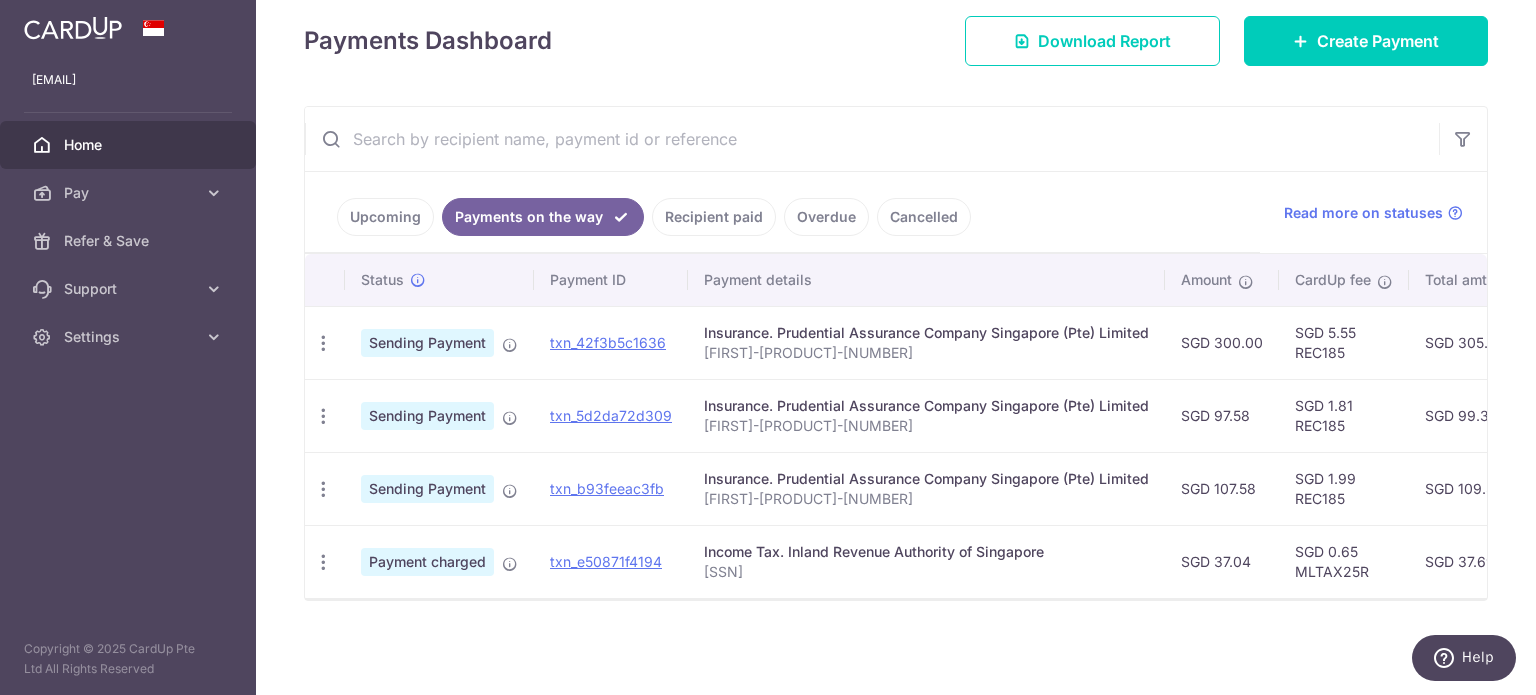 click on "Recipient paid" at bounding box center (714, 217) 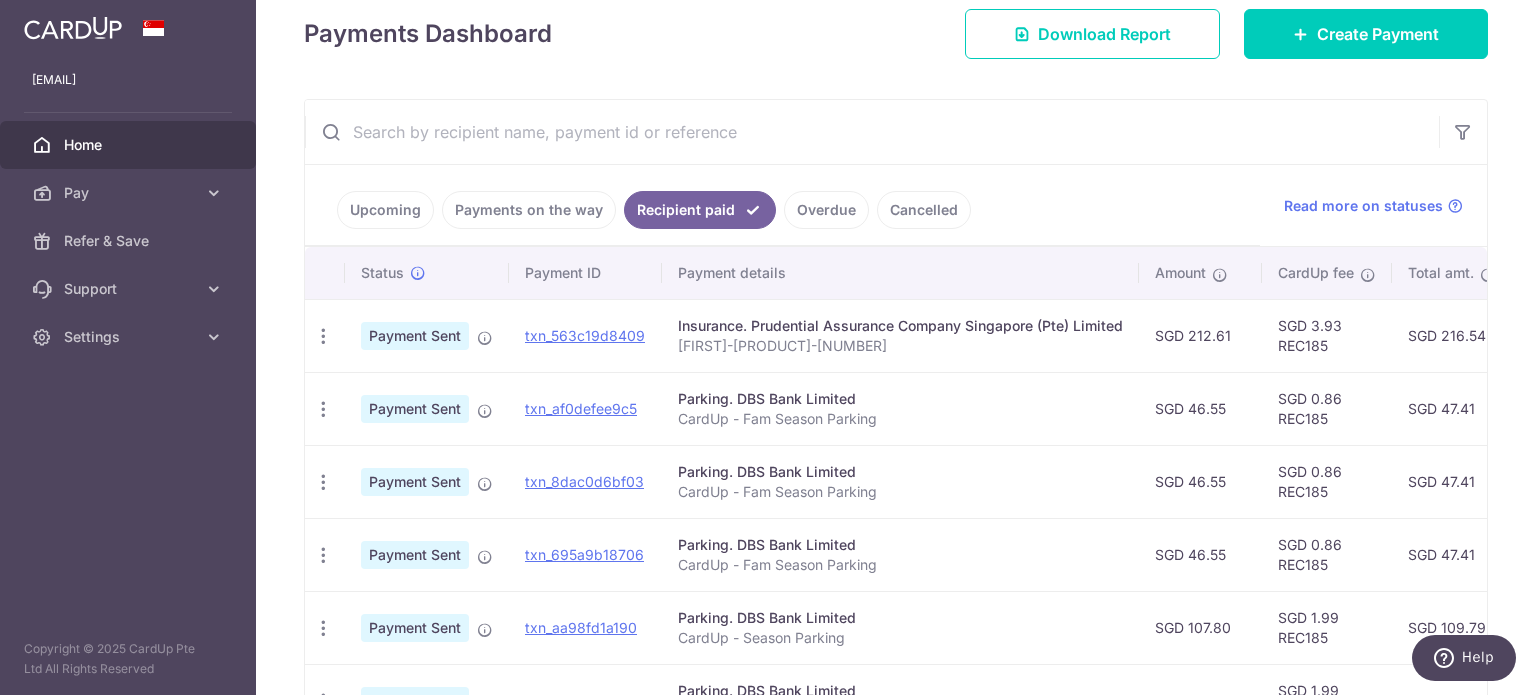 click on "Overdue" at bounding box center (826, 210) 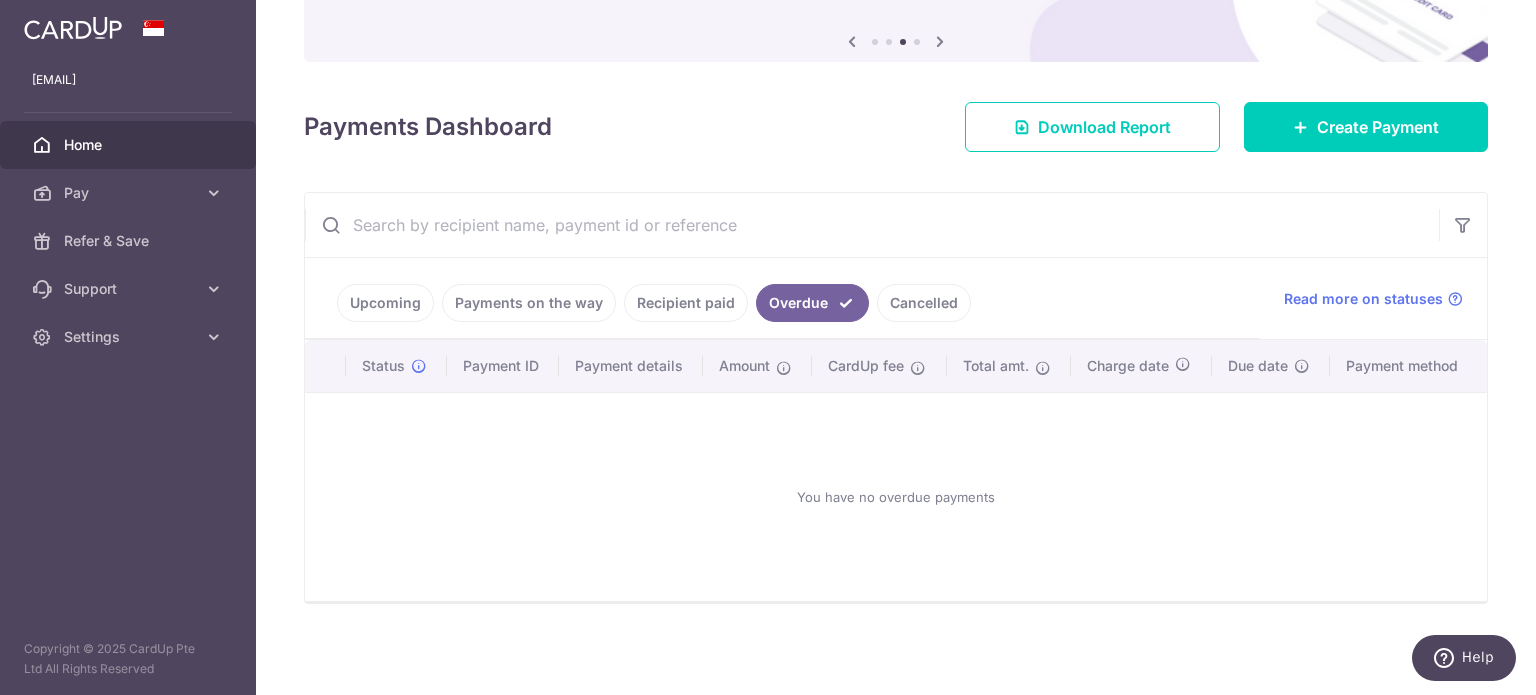 click on "Upcoming" at bounding box center [385, 303] 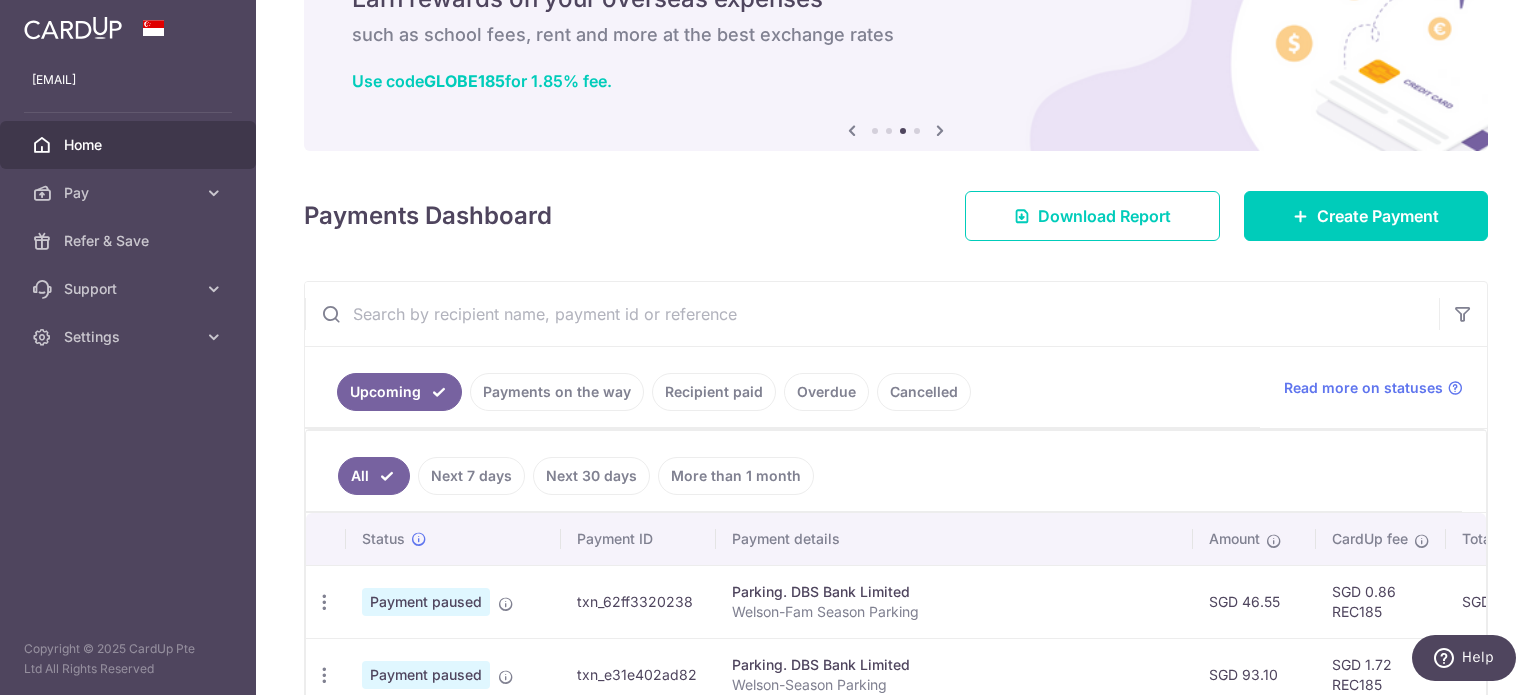 scroll, scrollTop: 287, scrollLeft: 0, axis: vertical 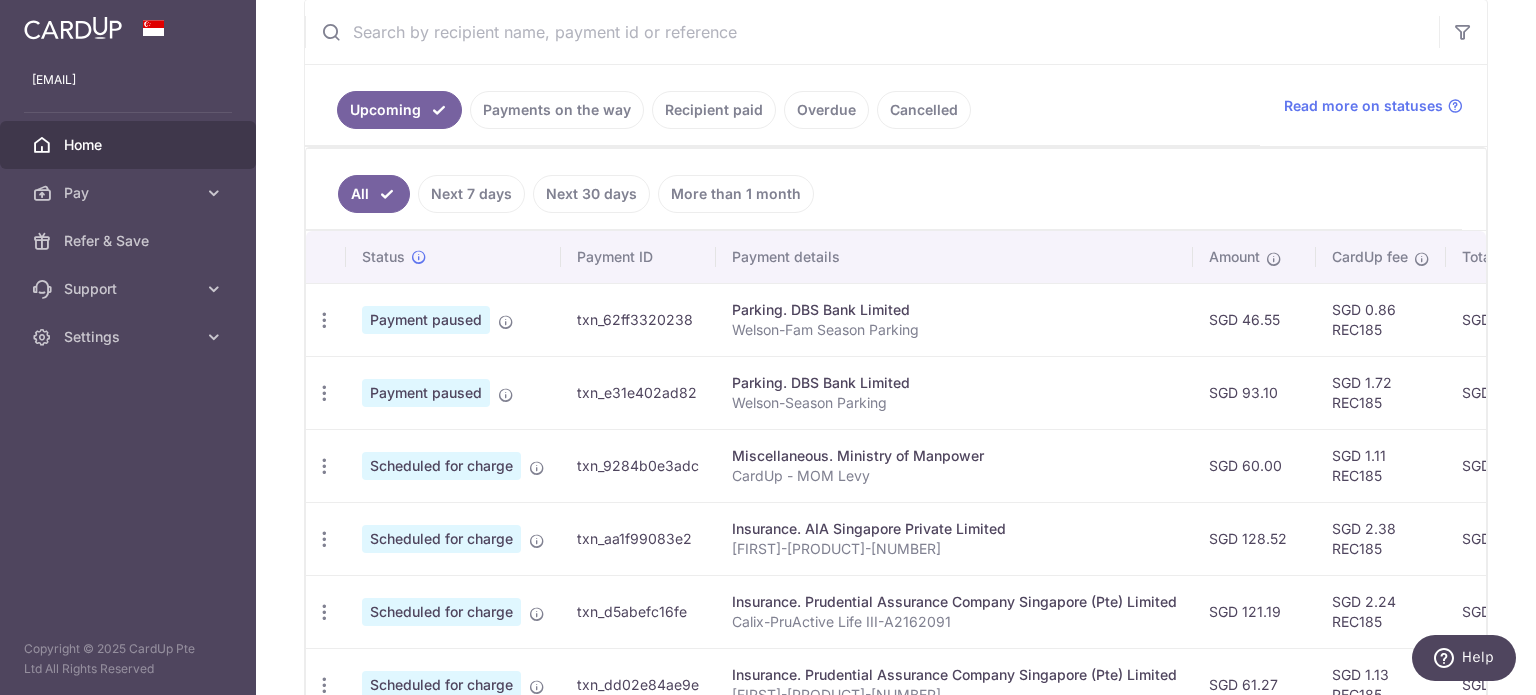 click on "Payments on the way" at bounding box center (557, 110) 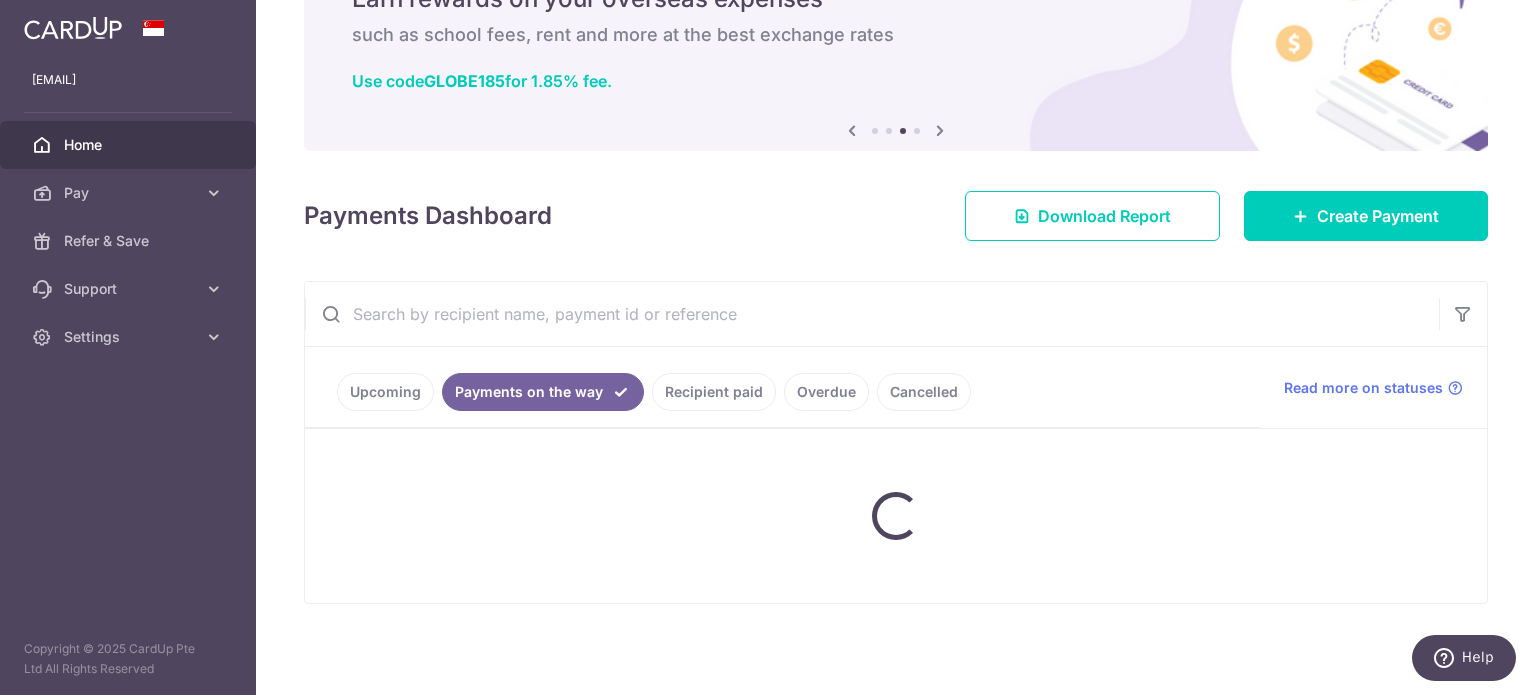 scroll, scrollTop: 287, scrollLeft: 0, axis: vertical 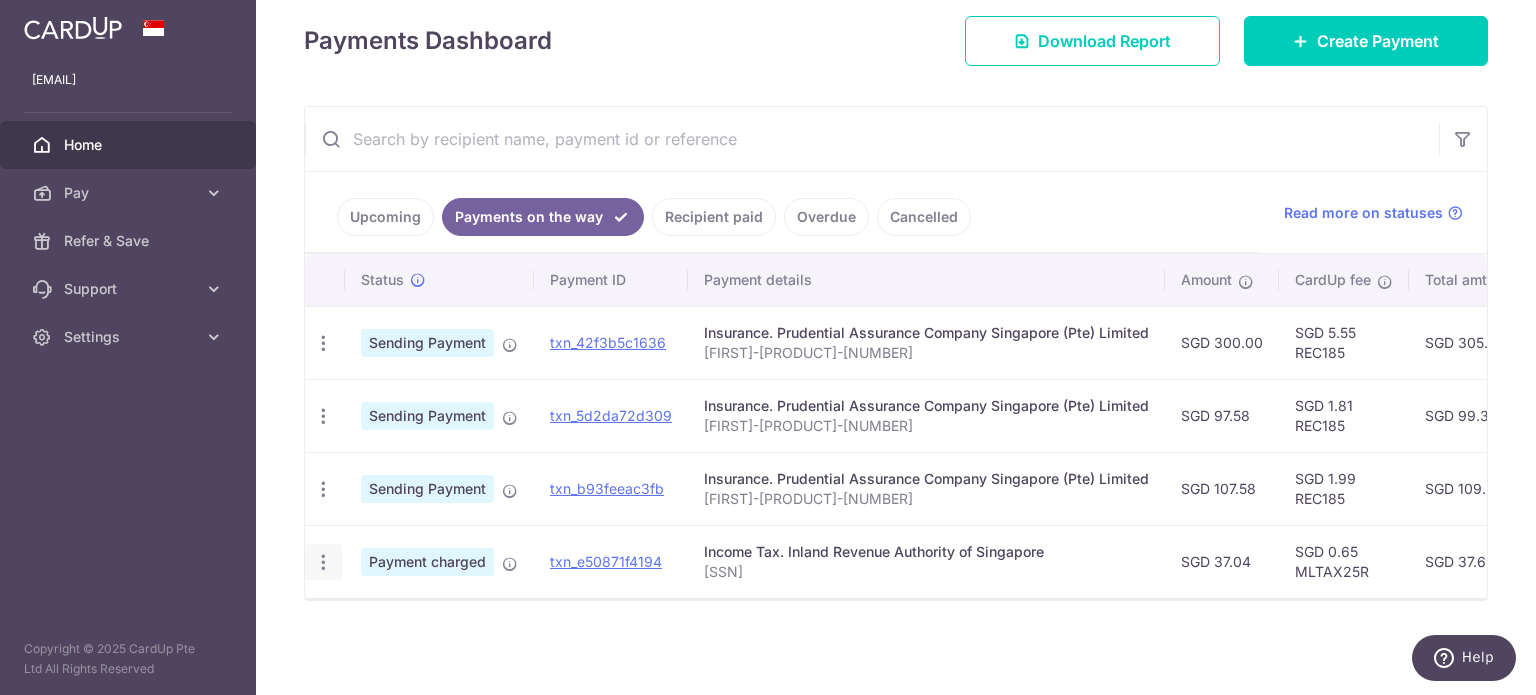 click at bounding box center (323, 343) 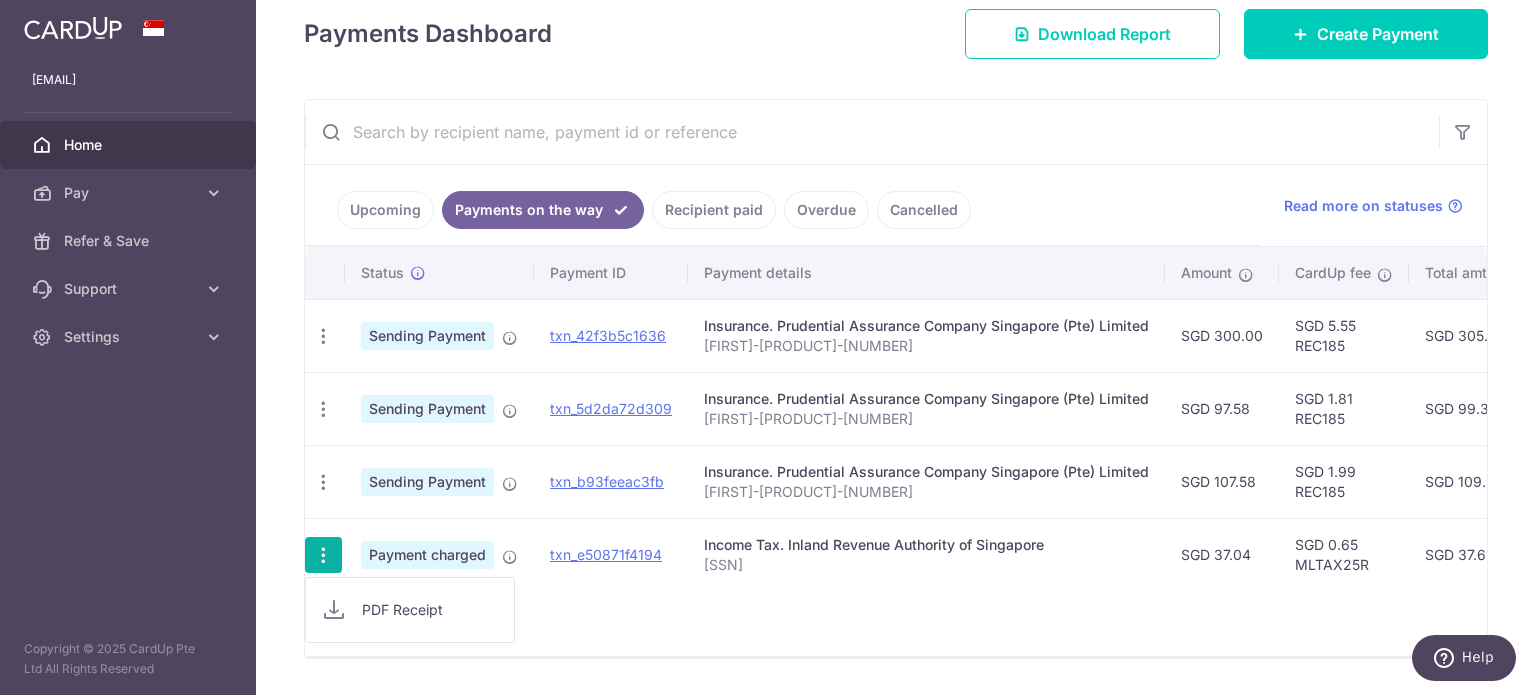 click on "Upcoming" at bounding box center (385, 210) 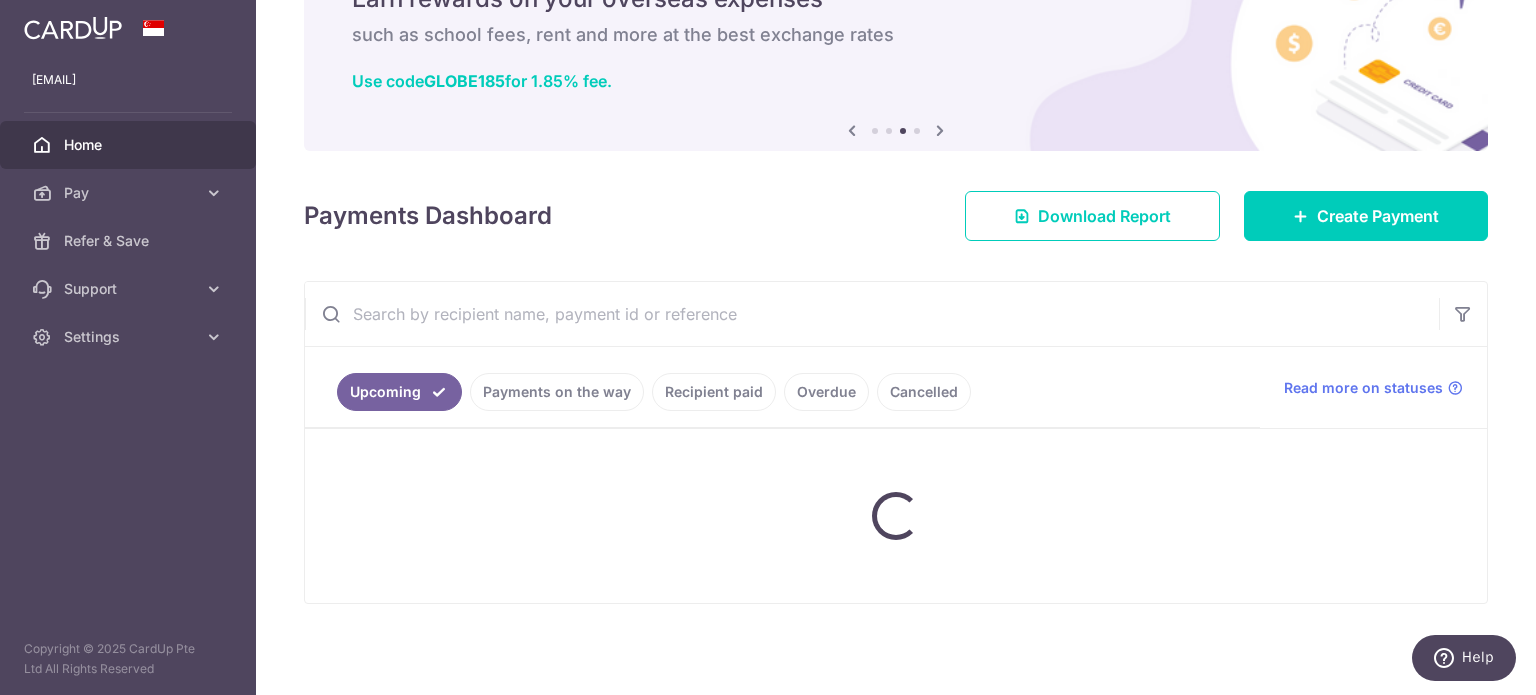 scroll, scrollTop: 287, scrollLeft: 0, axis: vertical 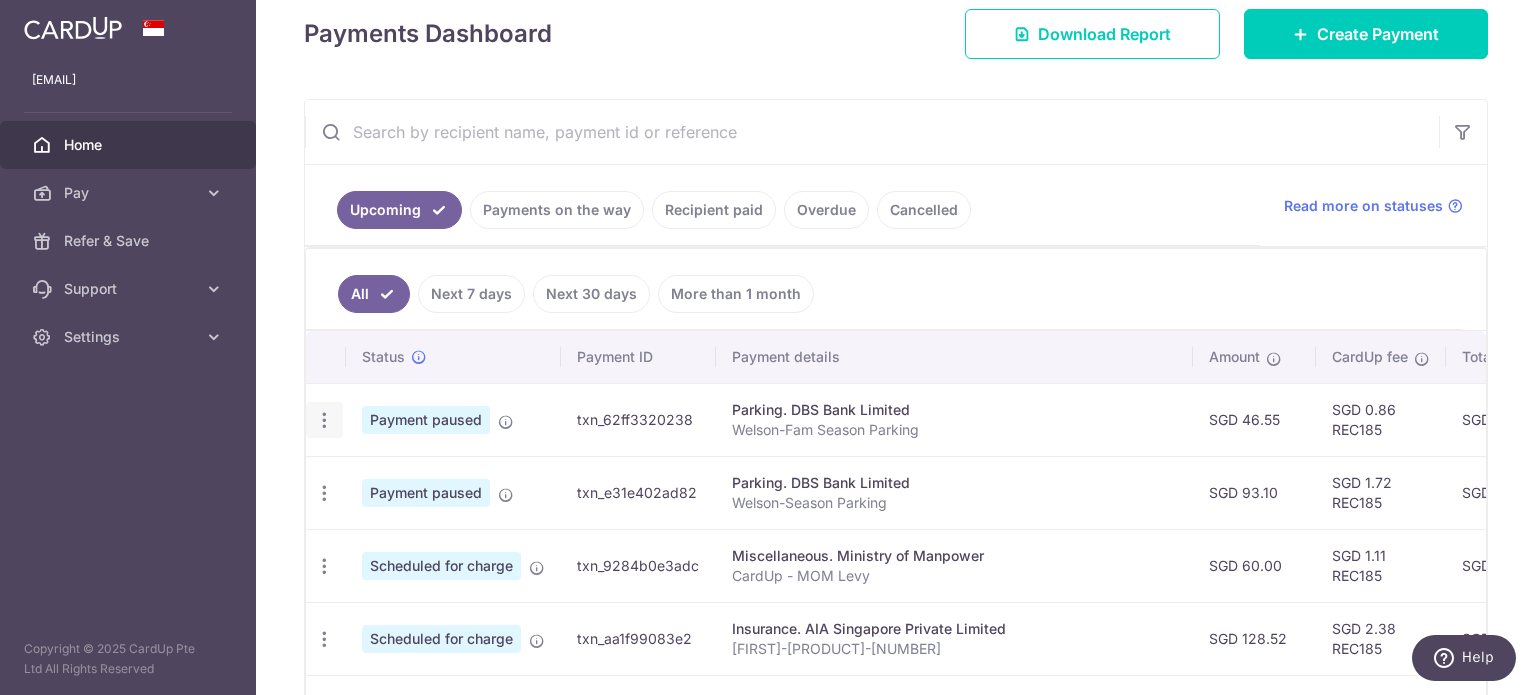 click at bounding box center [324, 420] 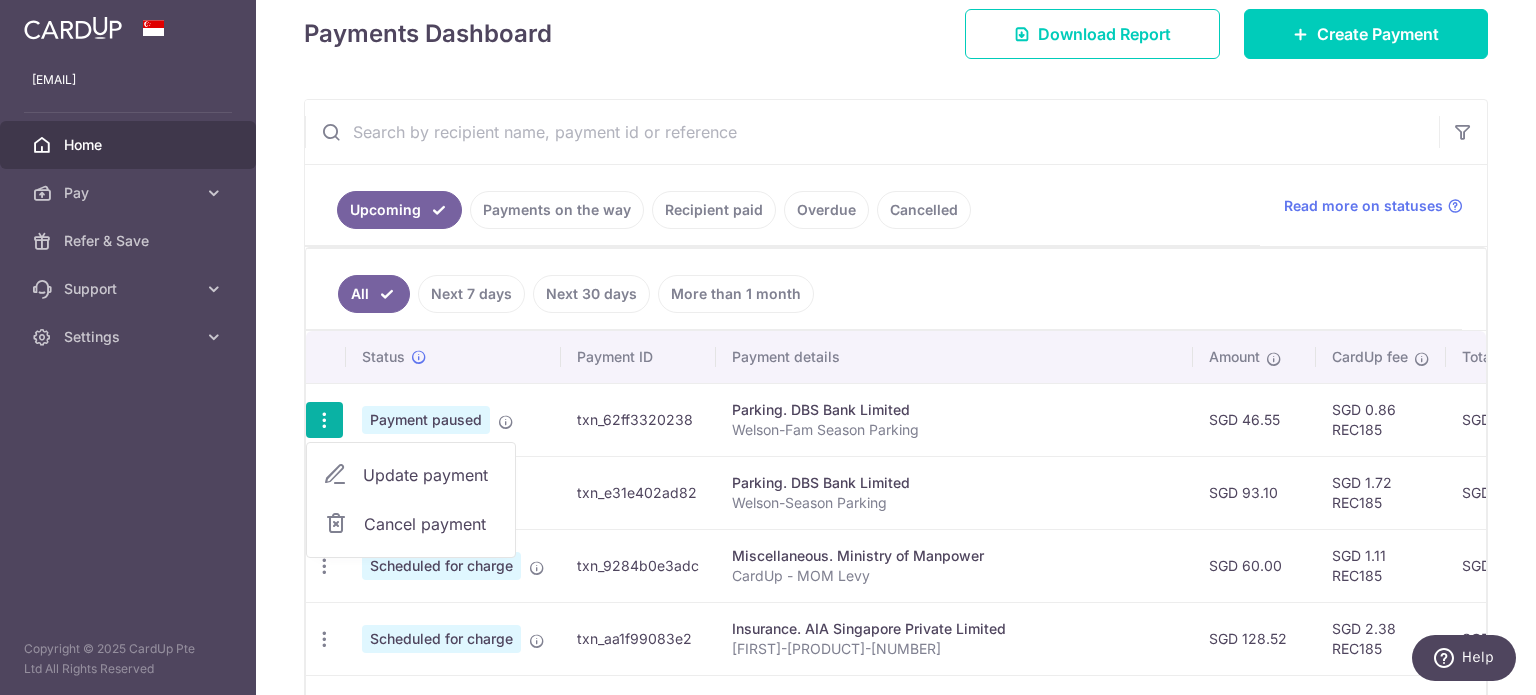 click on "Update payment" at bounding box center (431, 475) 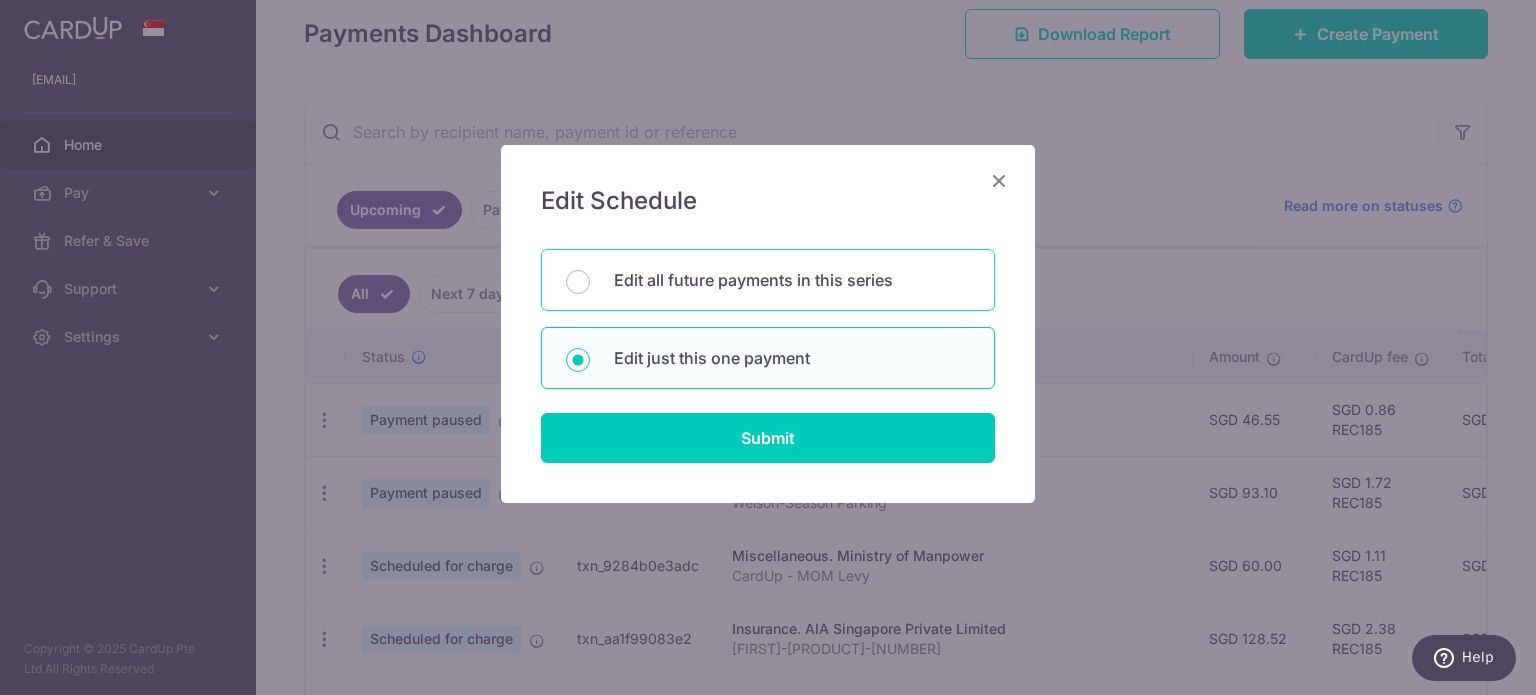 click on "Edit all future payments in this series" at bounding box center (792, 280) 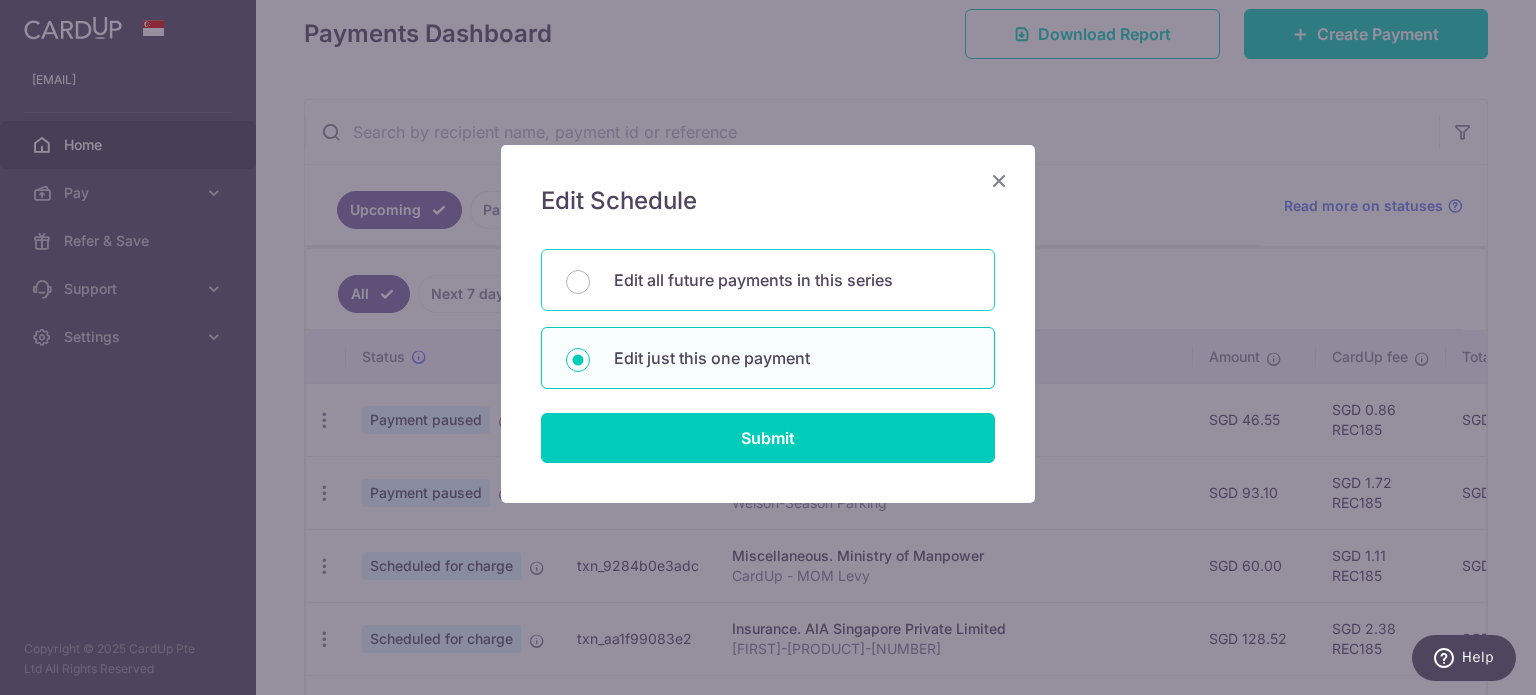 click on "Edit all future payments in this series" at bounding box center (578, 282) 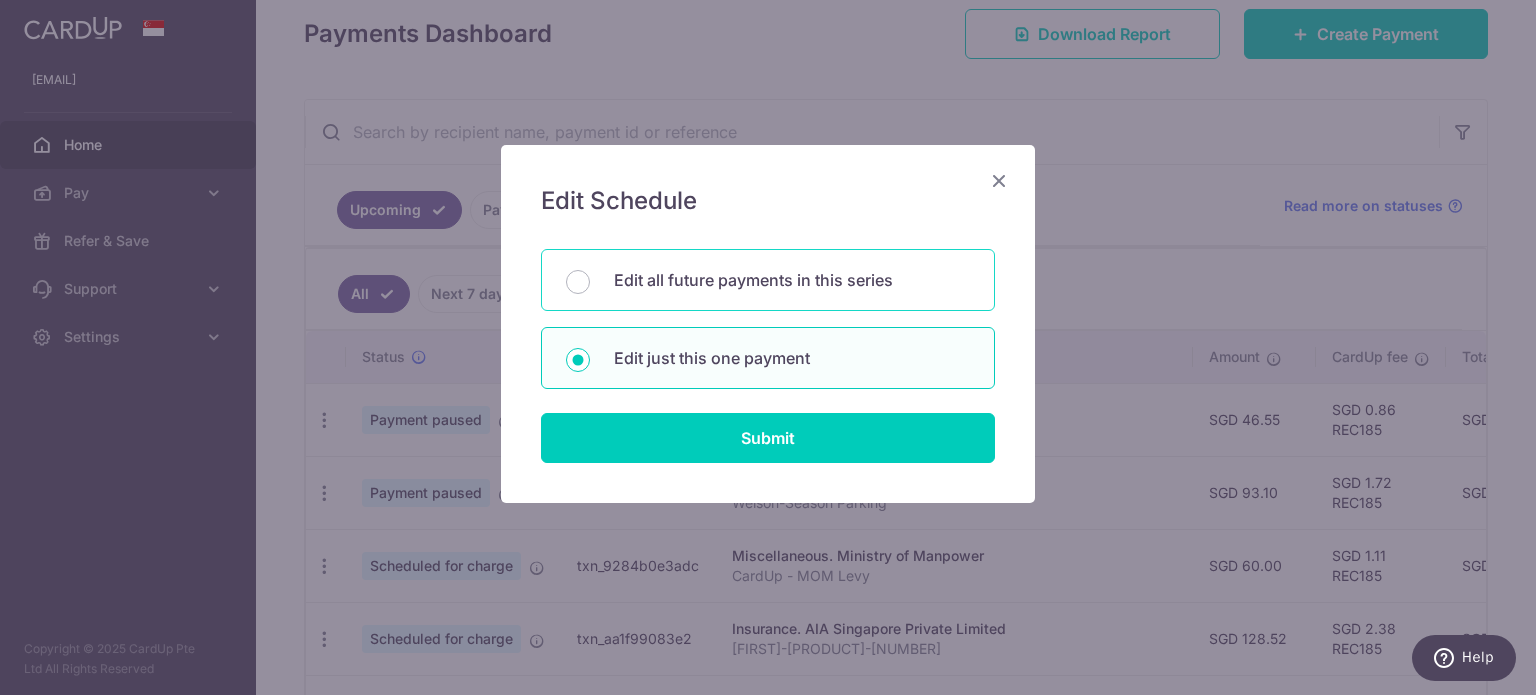 radio on "true" 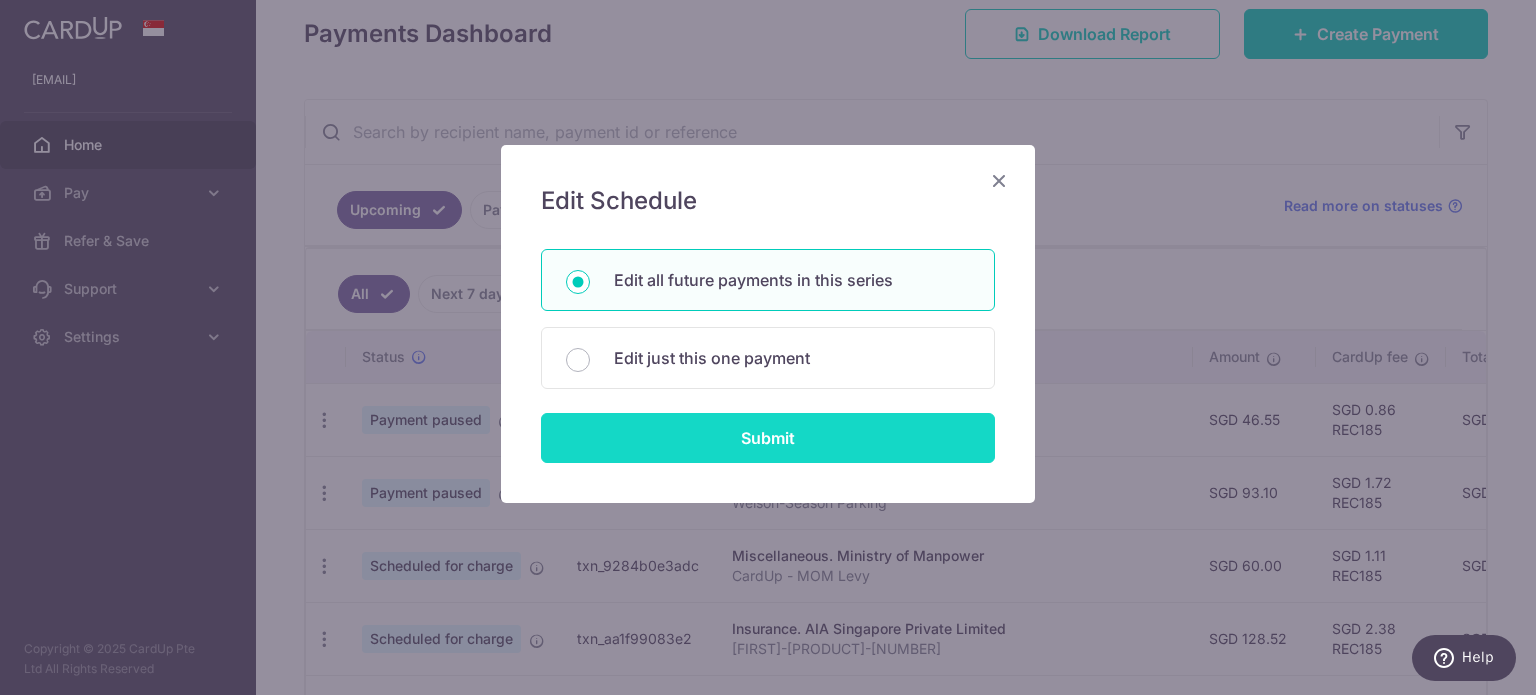 click on "Submit" at bounding box center (768, 438) 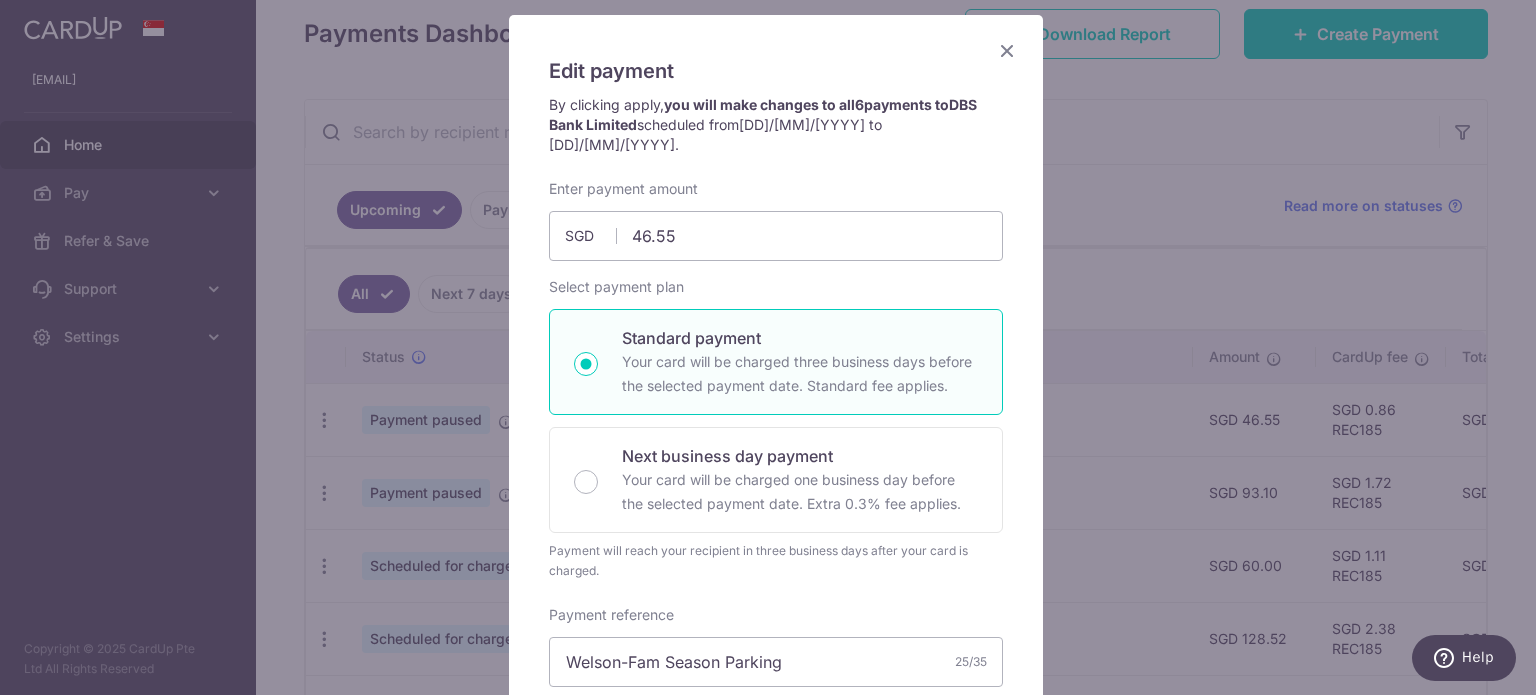scroll, scrollTop: 3, scrollLeft: 0, axis: vertical 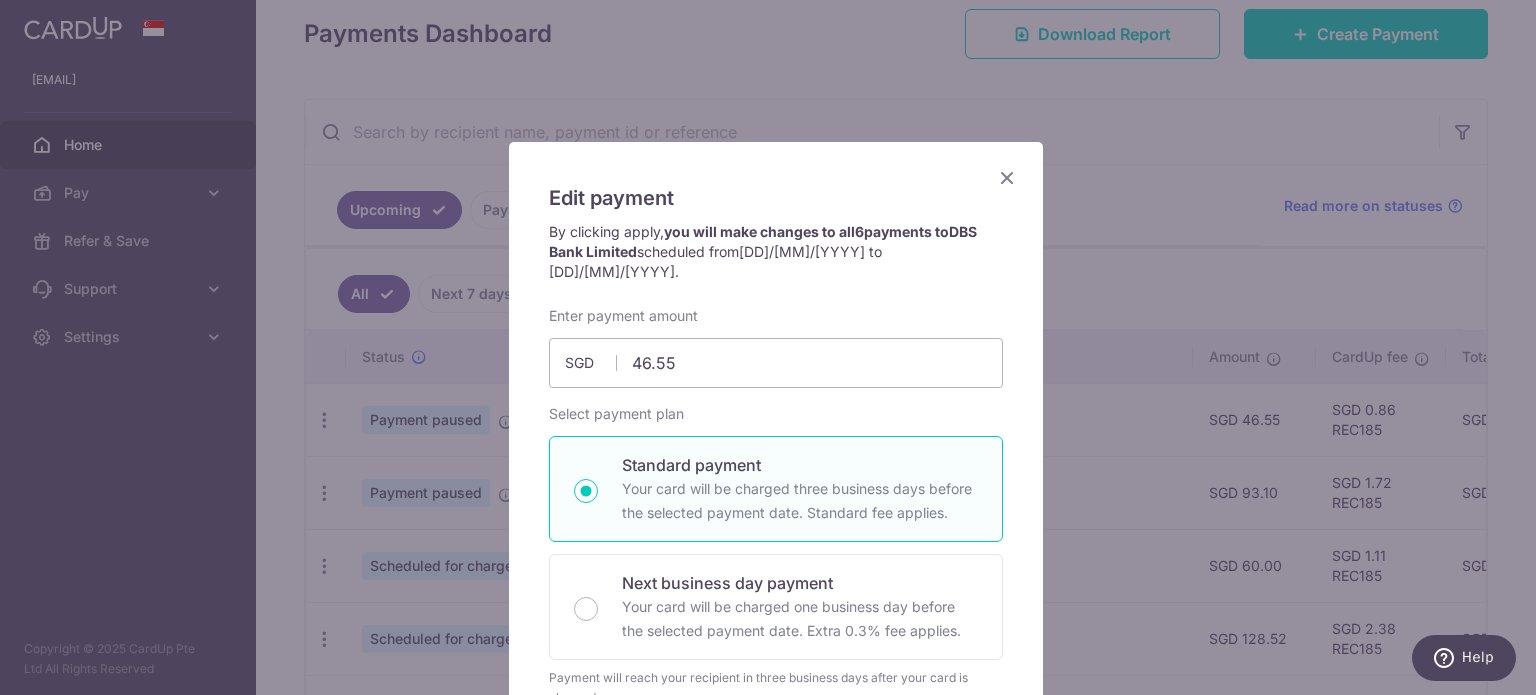 click at bounding box center [1007, 177] 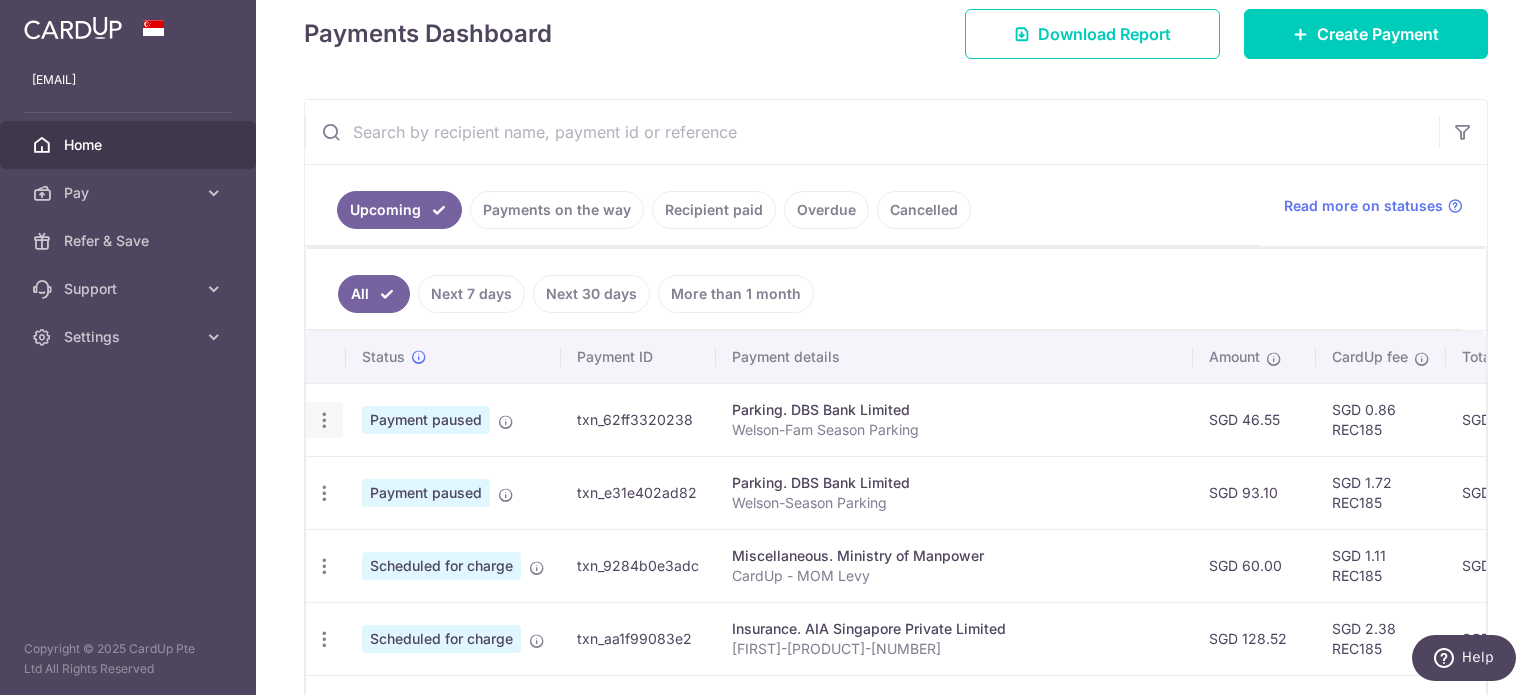 click at bounding box center (324, 420) 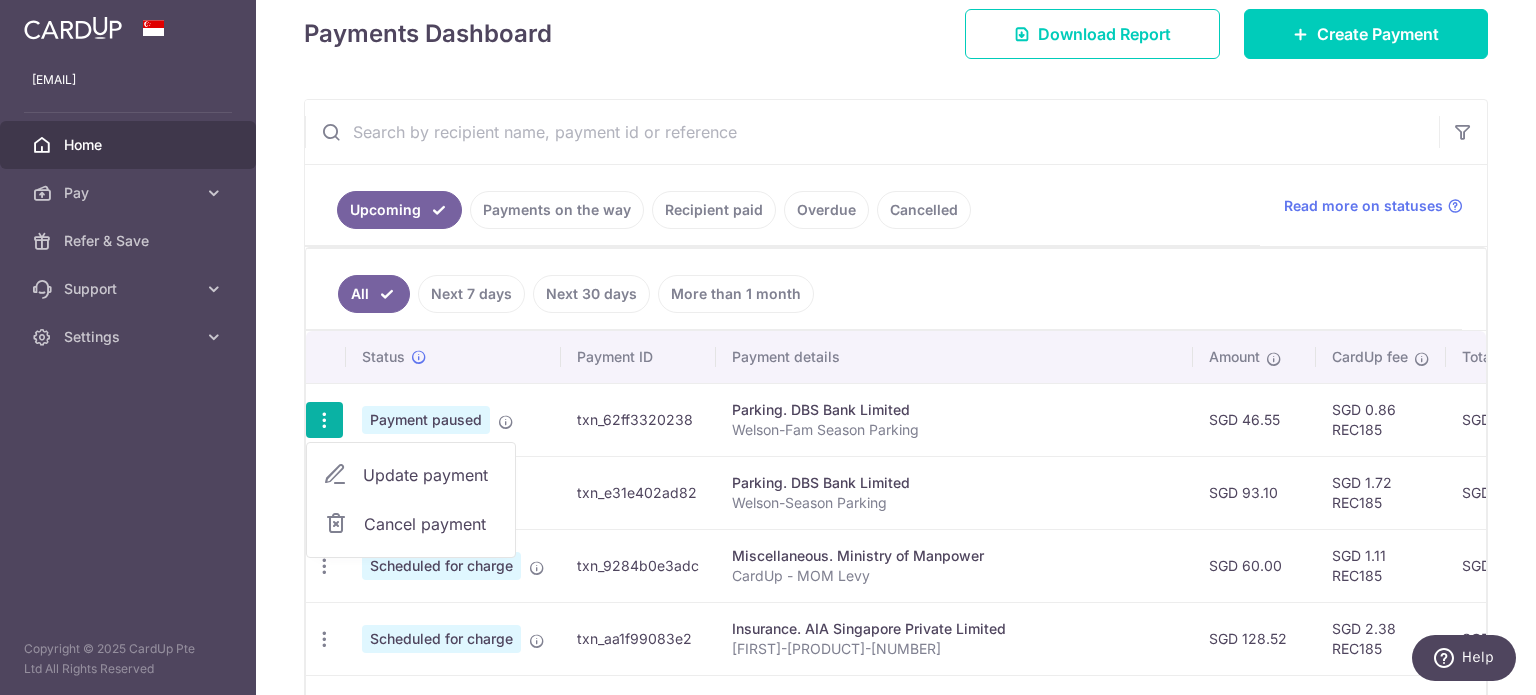 click on "Update payment" at bounding box center (431, 475) 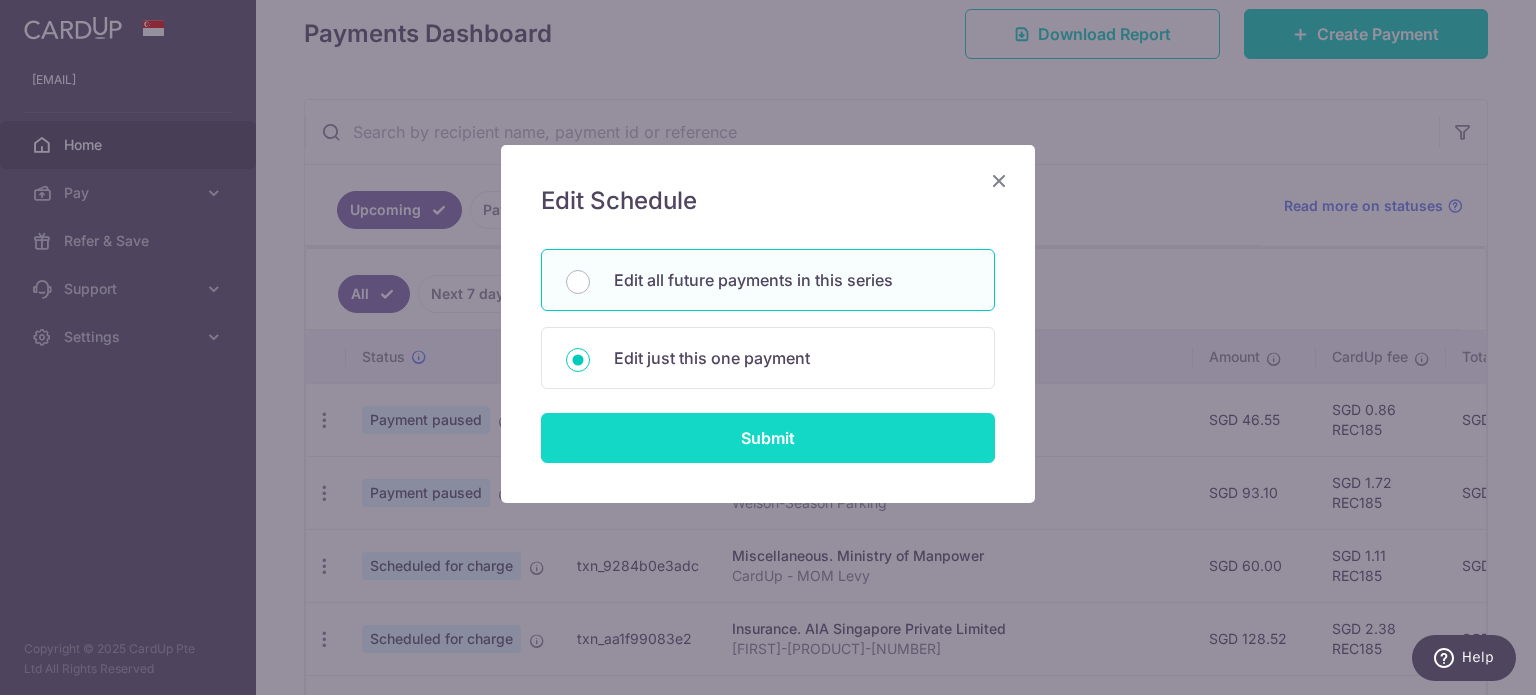 click on "Submit" at bounding box center [768, 438] 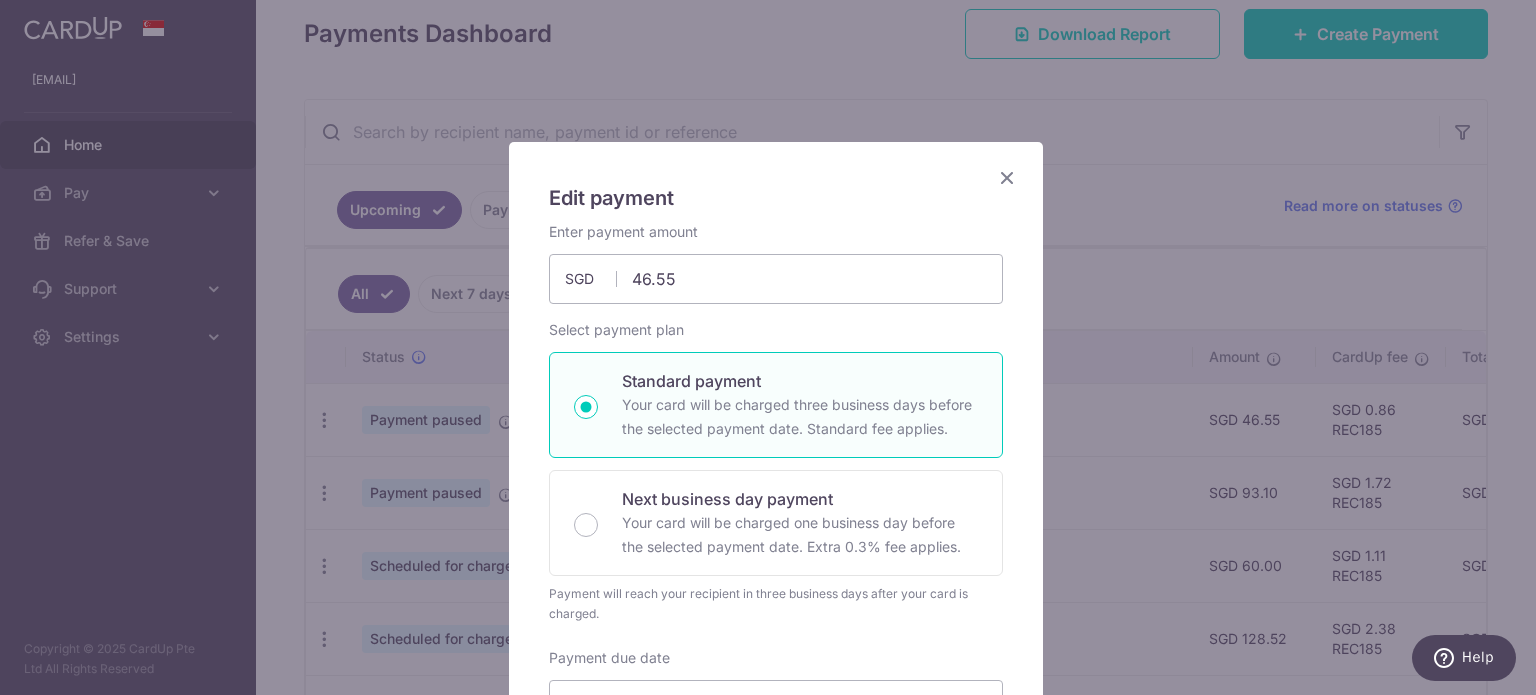 scroll, scrollTop: 0, scrollLeft: 0, axis: both 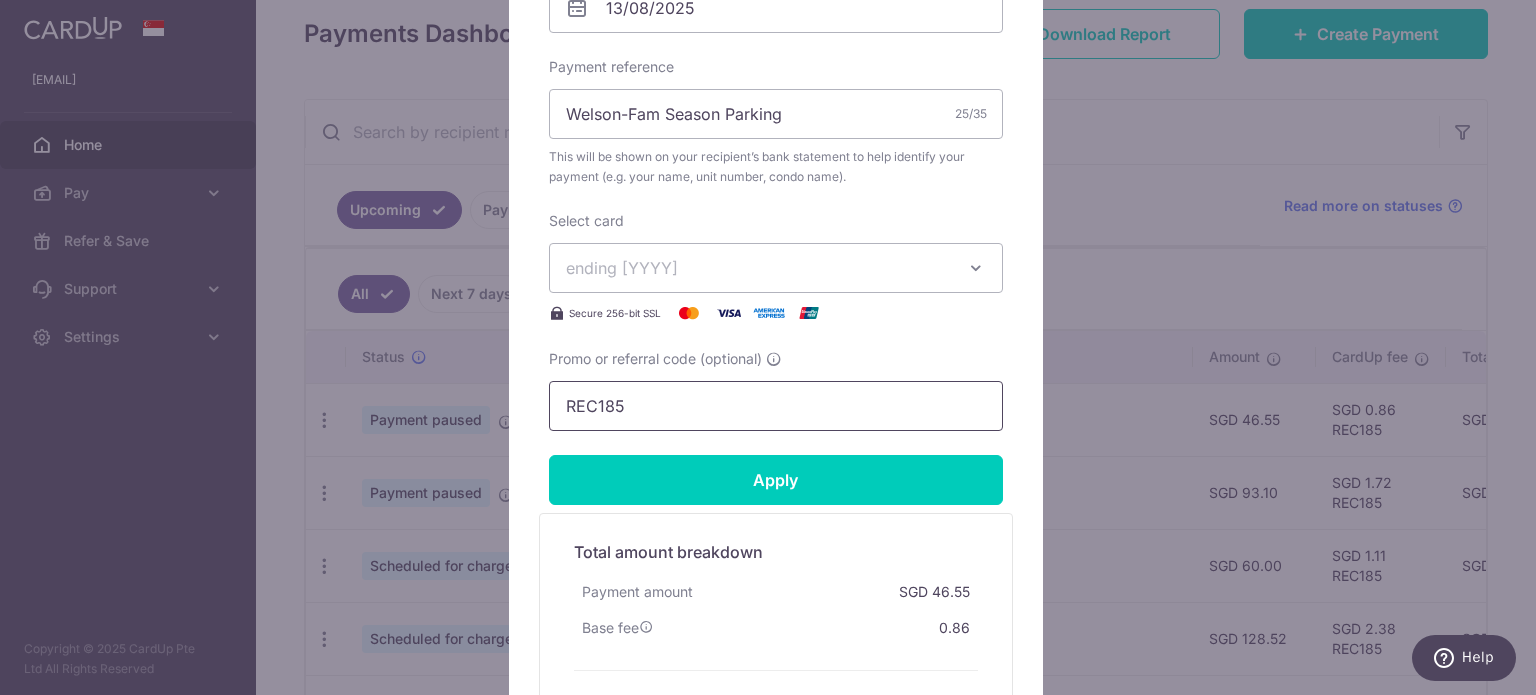 drag, startPoint x: 588, startPoint y: 406, endPoint x: 494, endPoint y: 411, distance: 94.13288 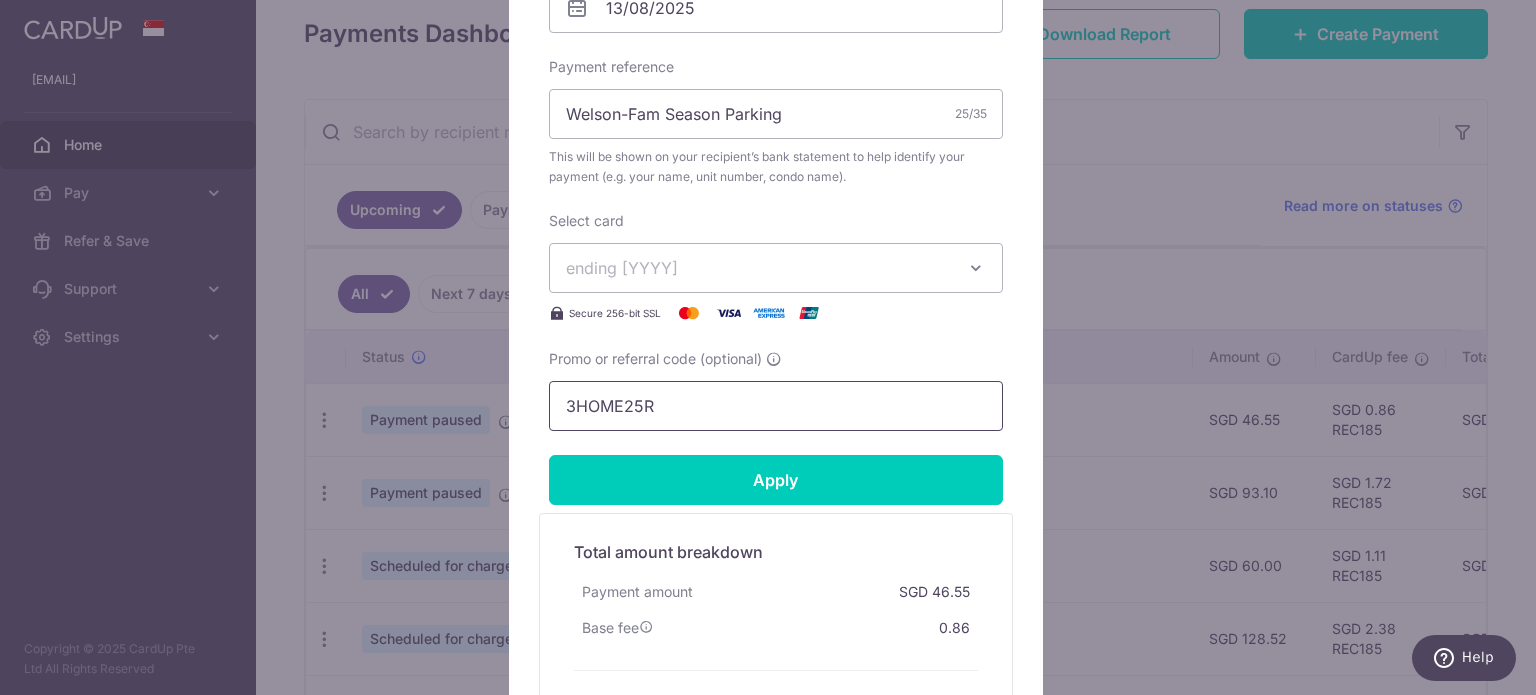 scroll, scrollTop: 800, scrollLeft: 0, axis: vertical 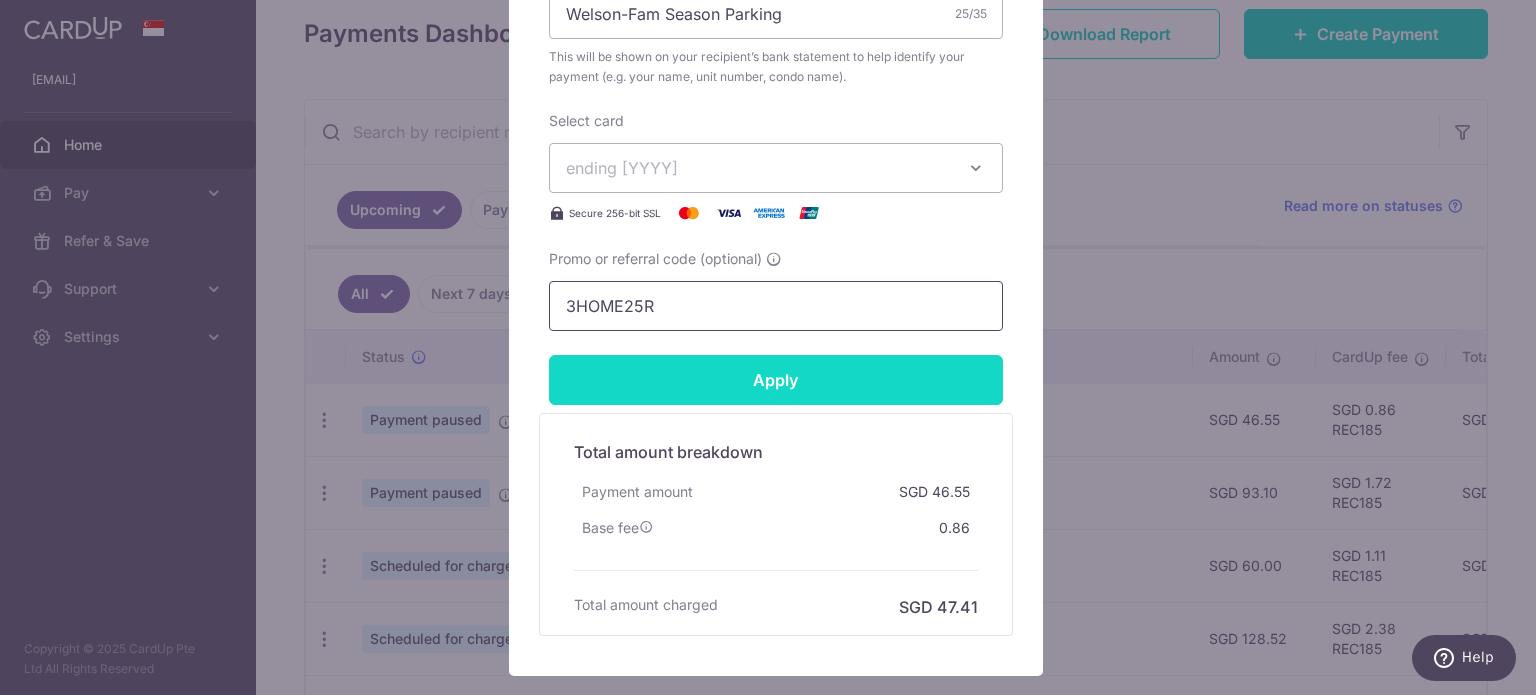 type on "3HOME25R" 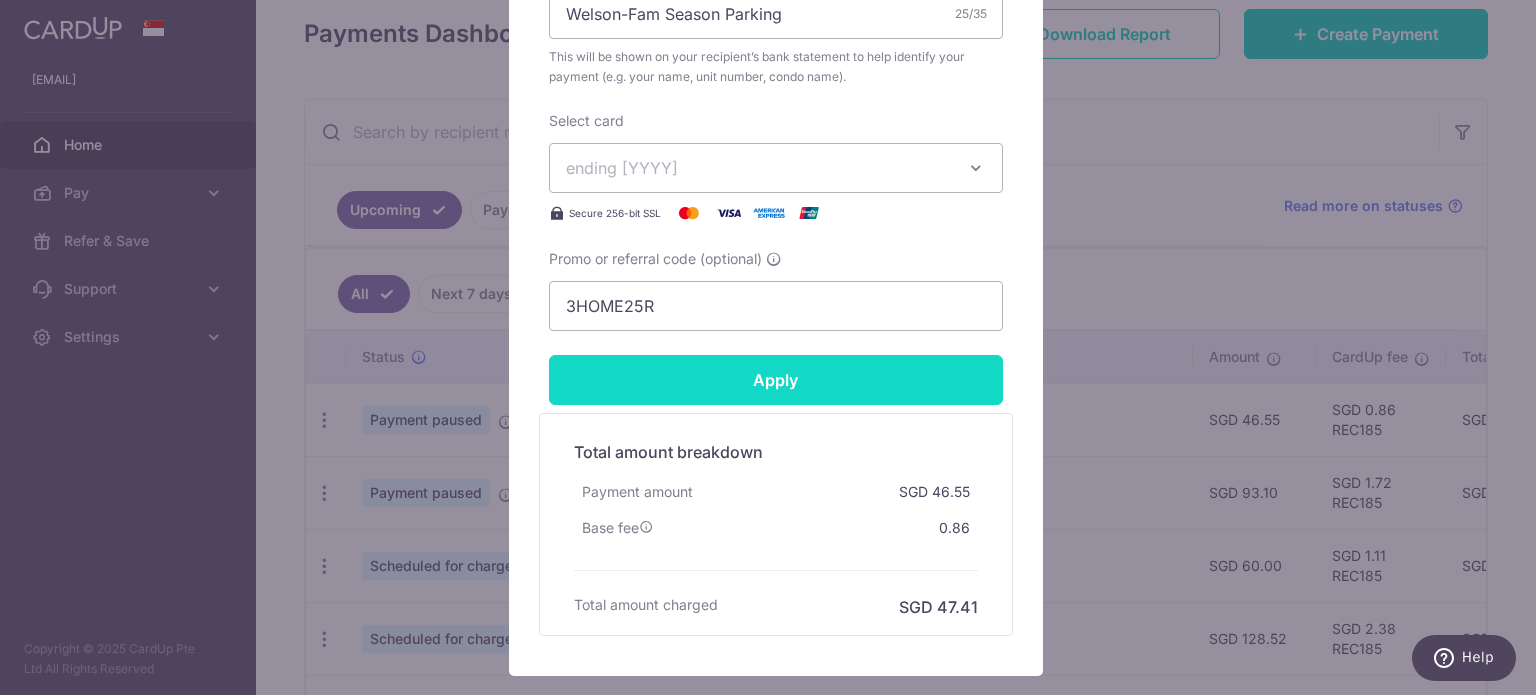 click on "Apply" at bounding box center (776, 380) 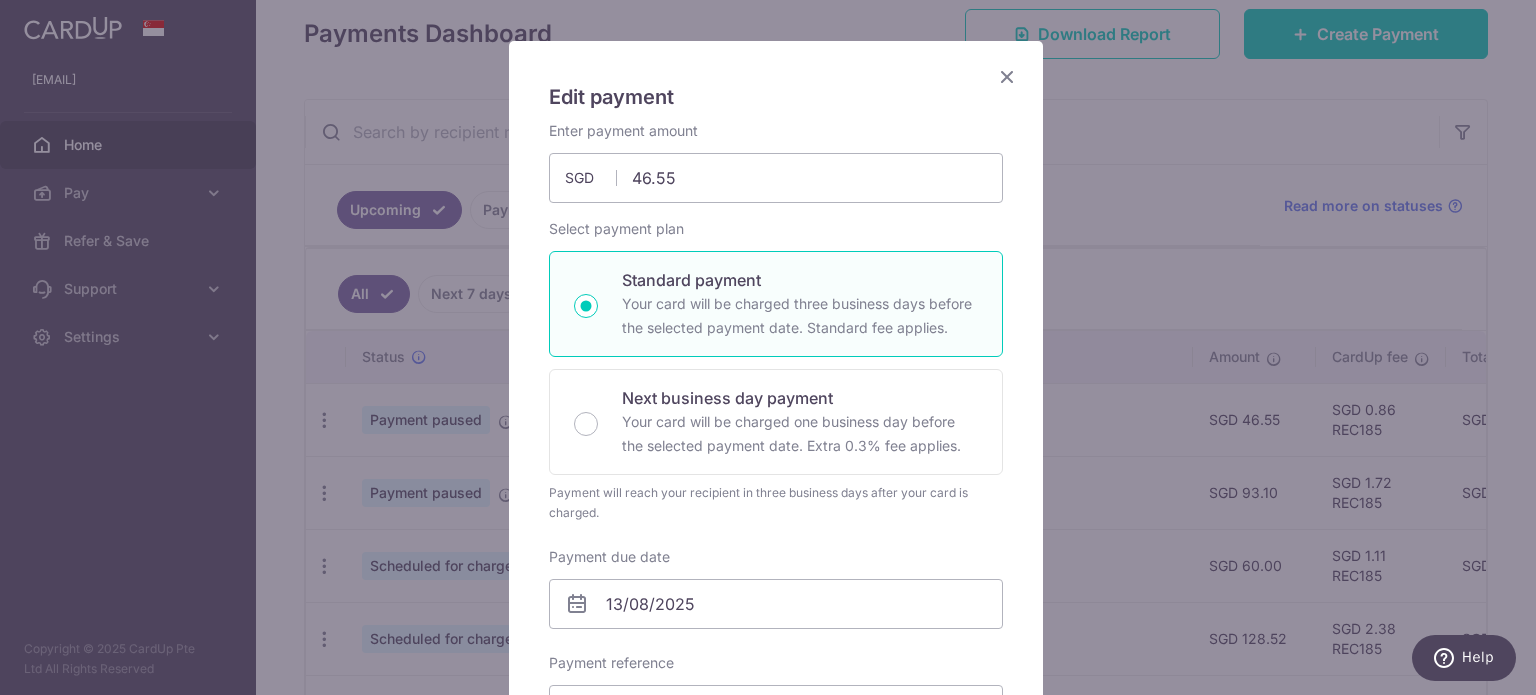 scroll, scrollTop: 0, scrollLeft: 0, axis: both 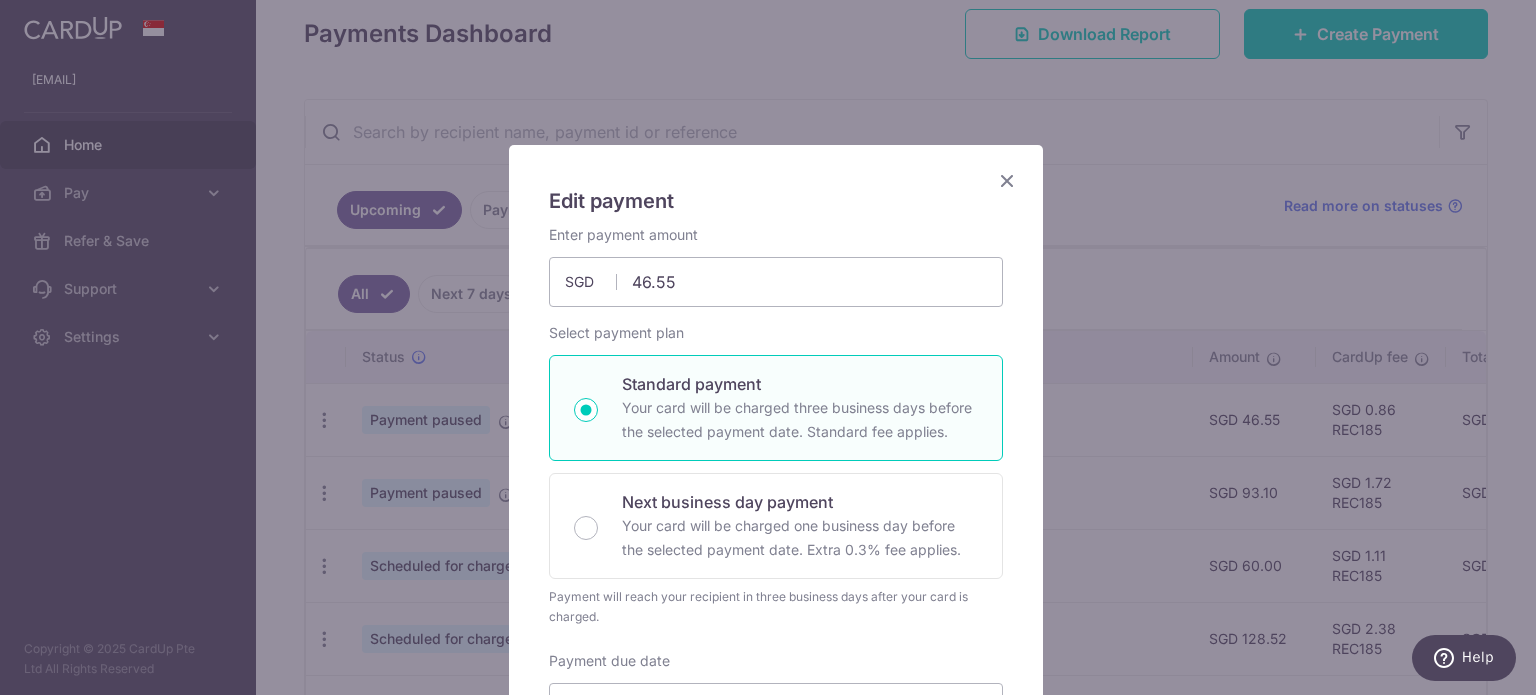 click at bounding box center (1007, 180) 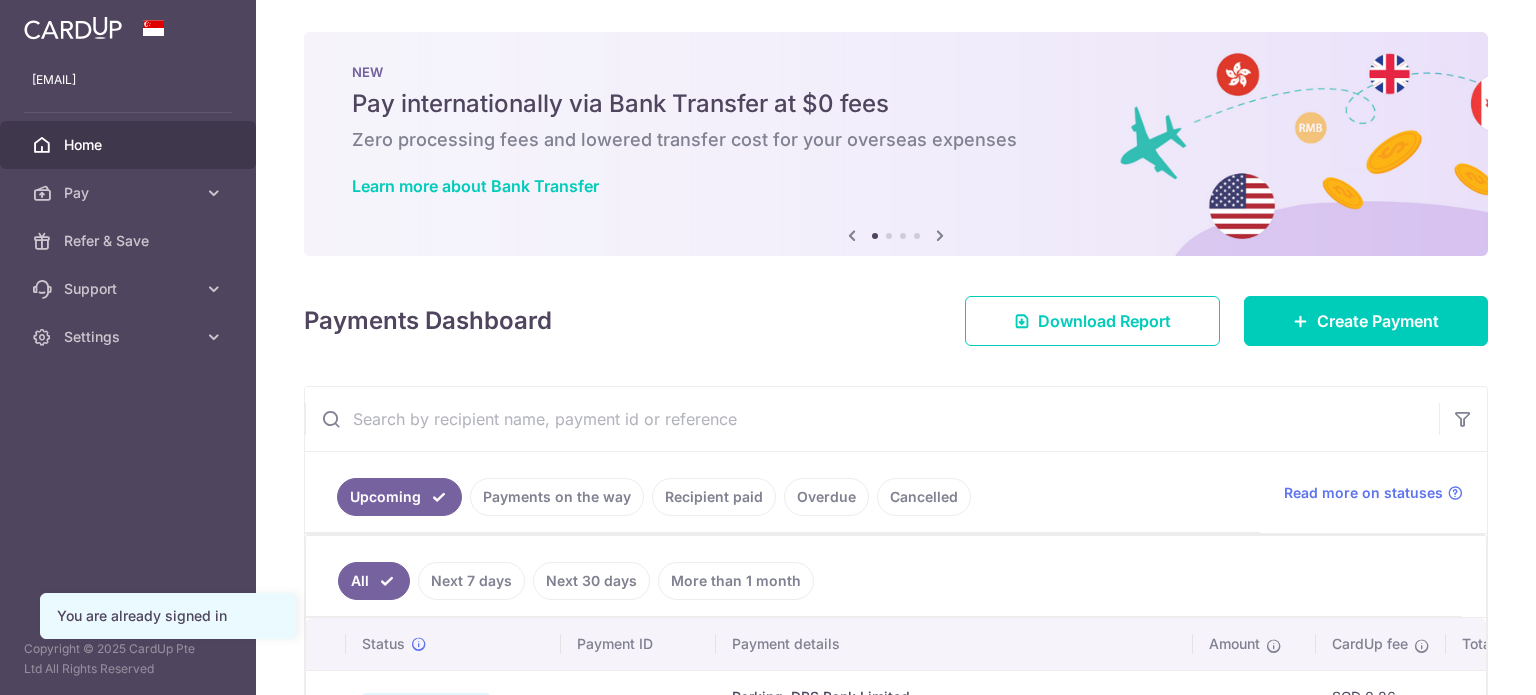 scroll, scrollTop: 0, scrollLeft: 0, axis: both 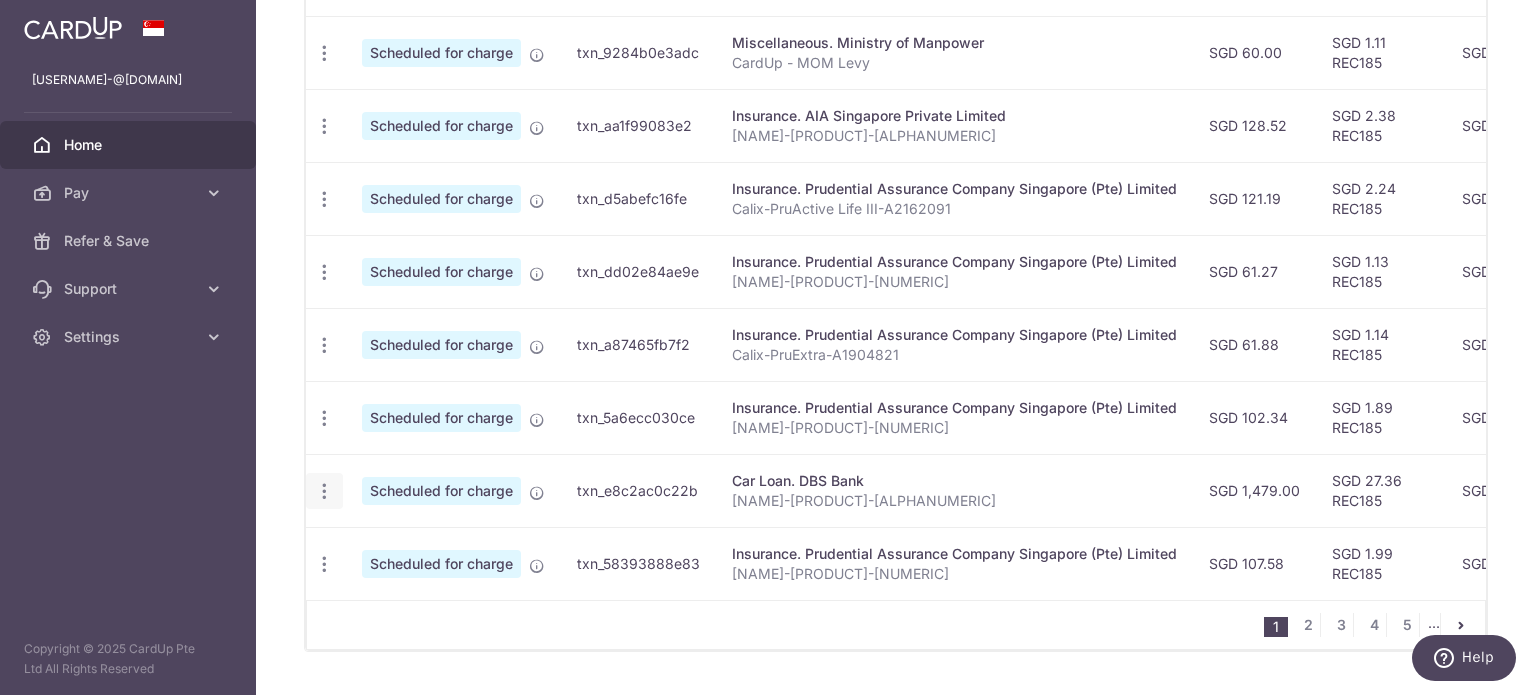 click at bounding box center (324, -93) 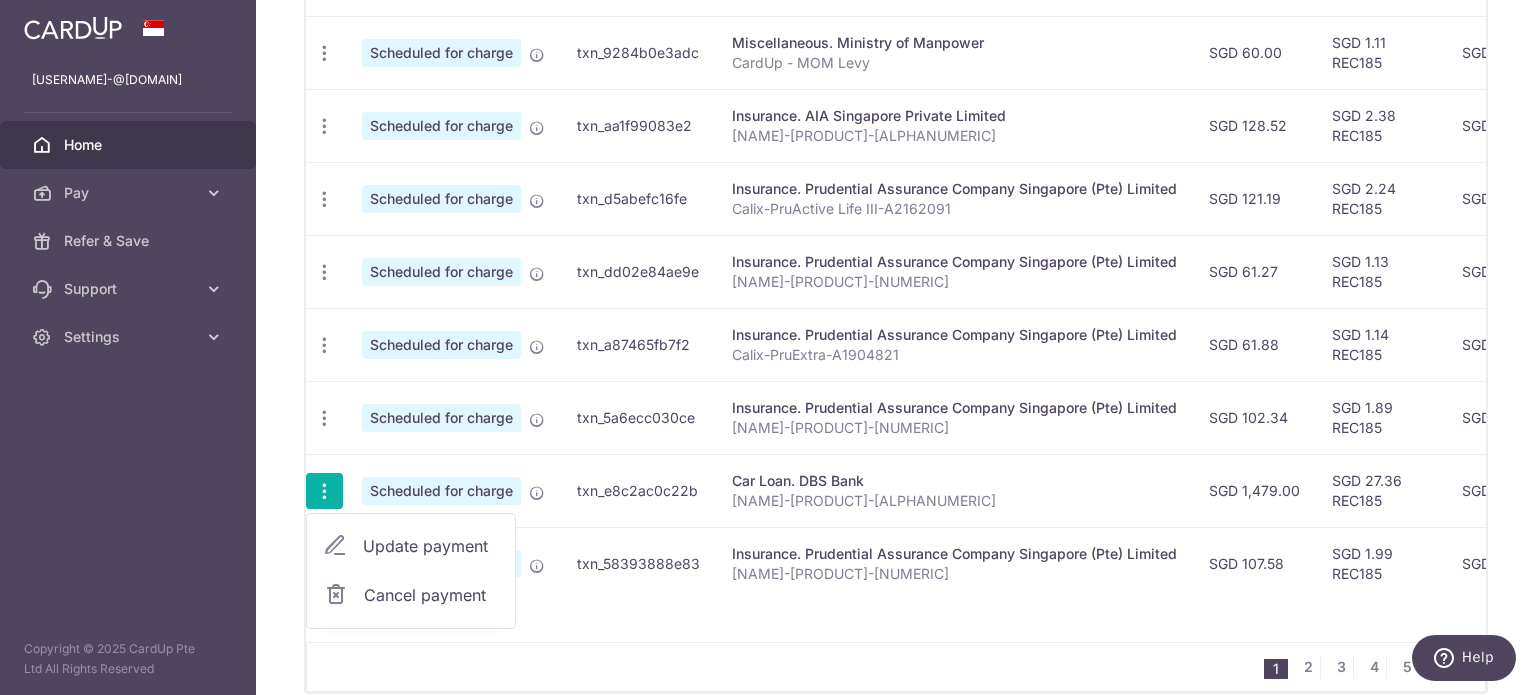 click on "Update payment" at bounding box center [431, 546] 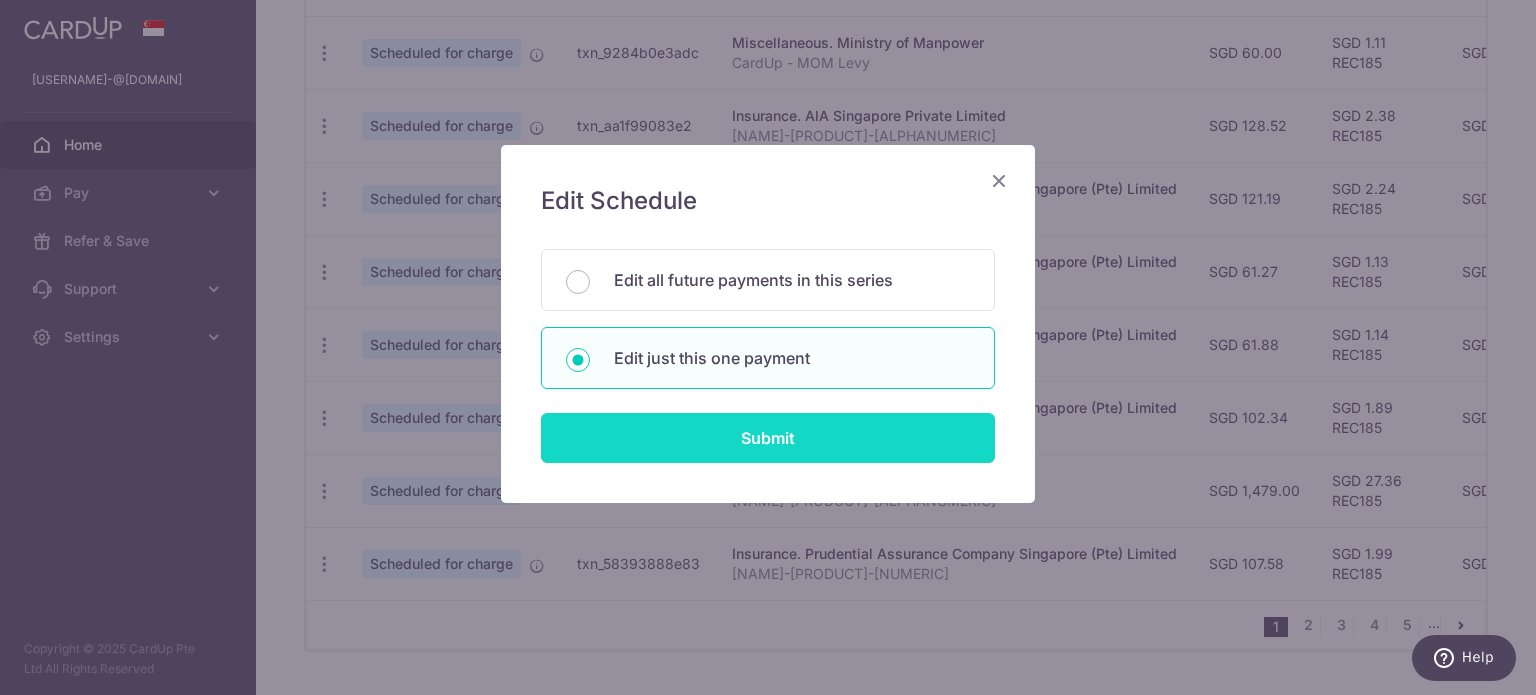 click on "Submit" at bounding box center [768, 438] 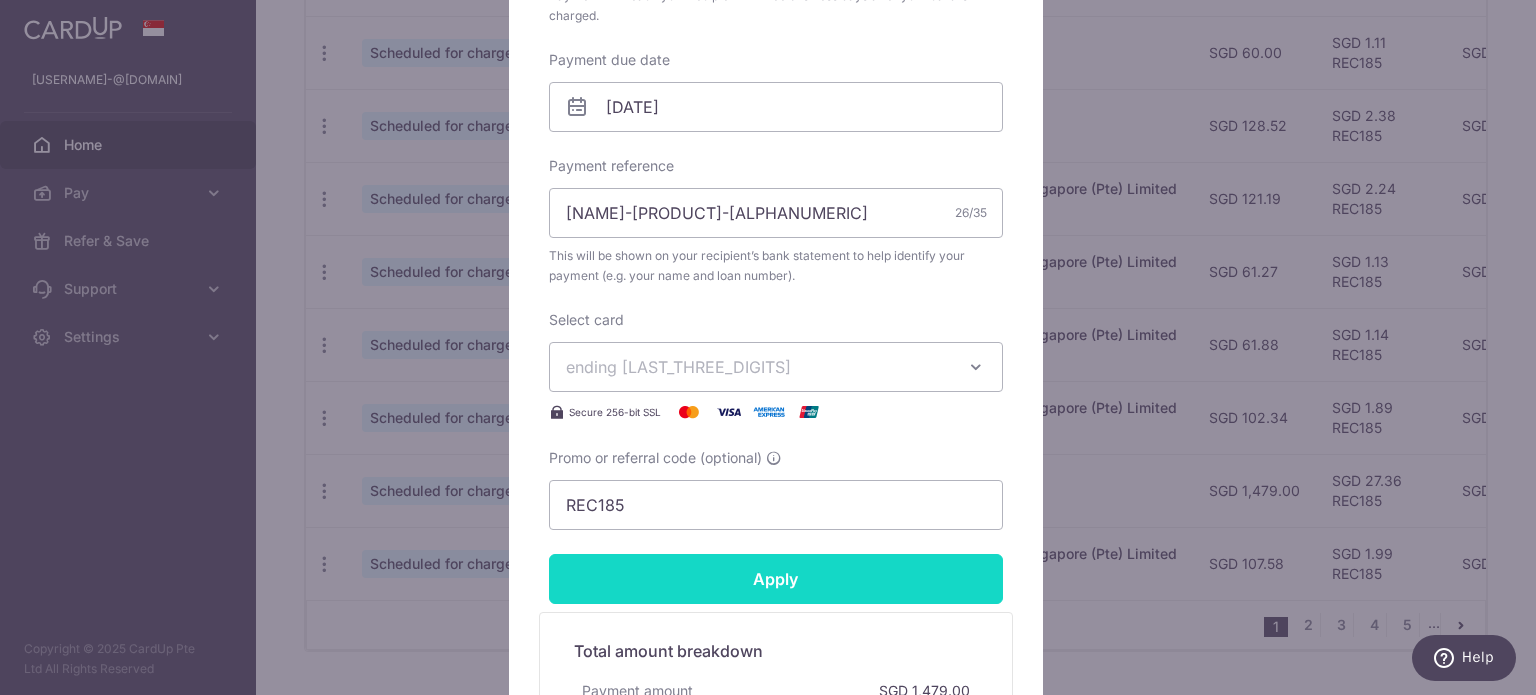 scroll, scrollTop: 700, scrollLeft: 0, axis: vertical 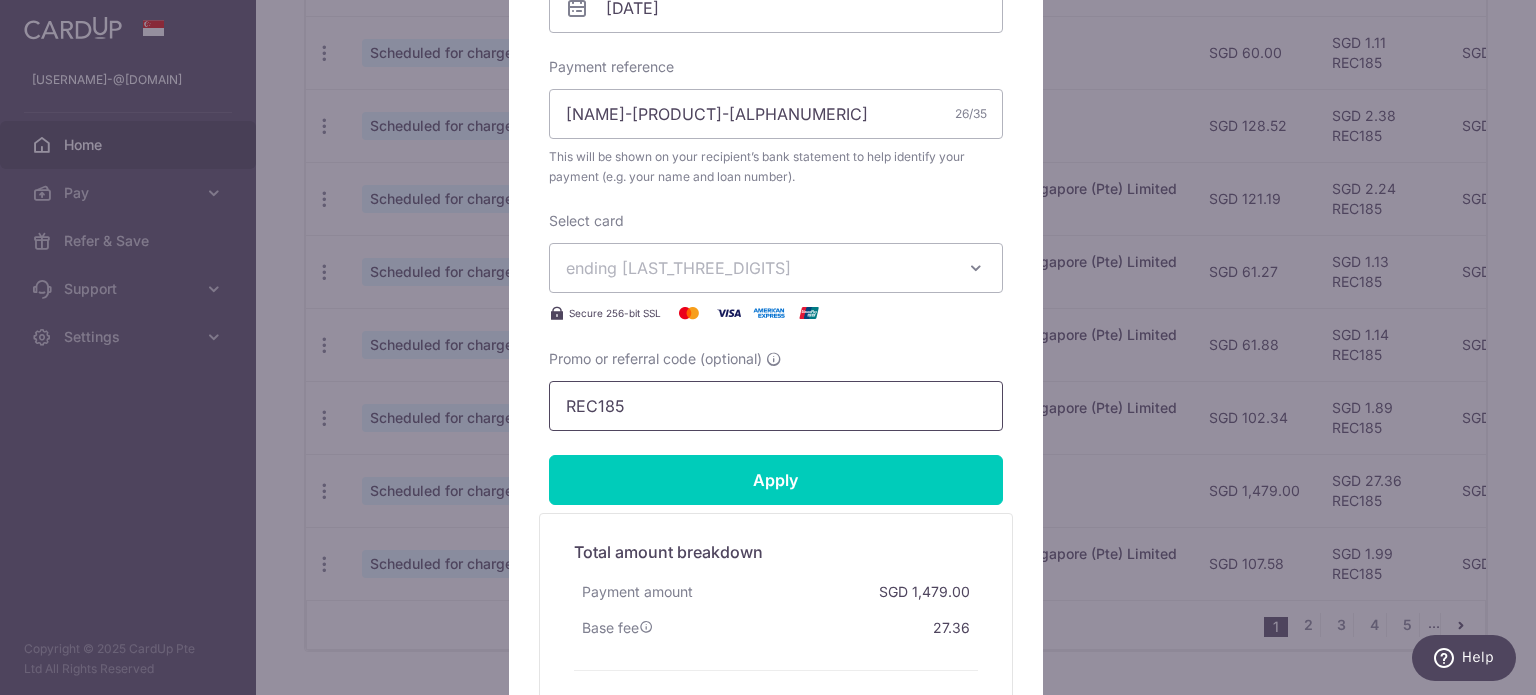 drag, startPoint x: 652, startPoint y: 401, endPoint x: 424, endPoint y: 417, distance: 228.56071 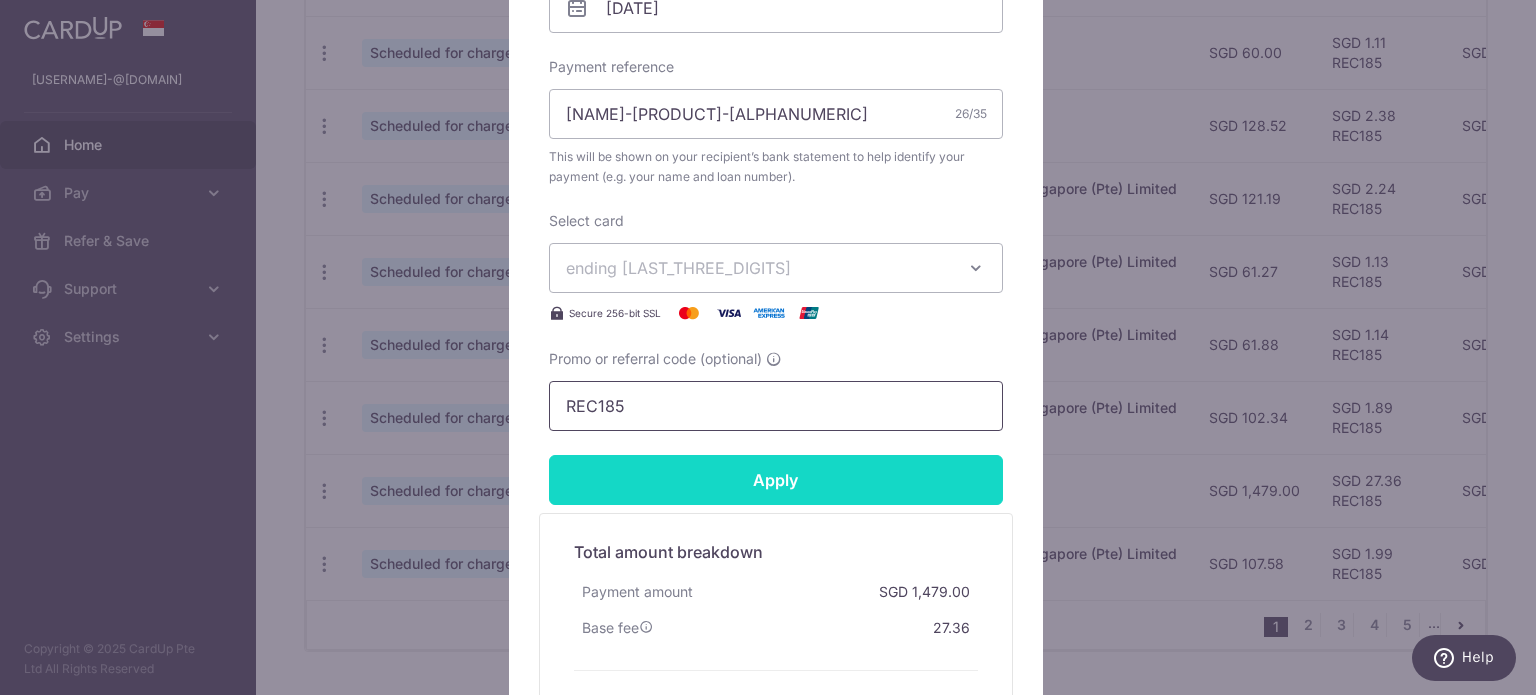 paste on "3HOME25R" 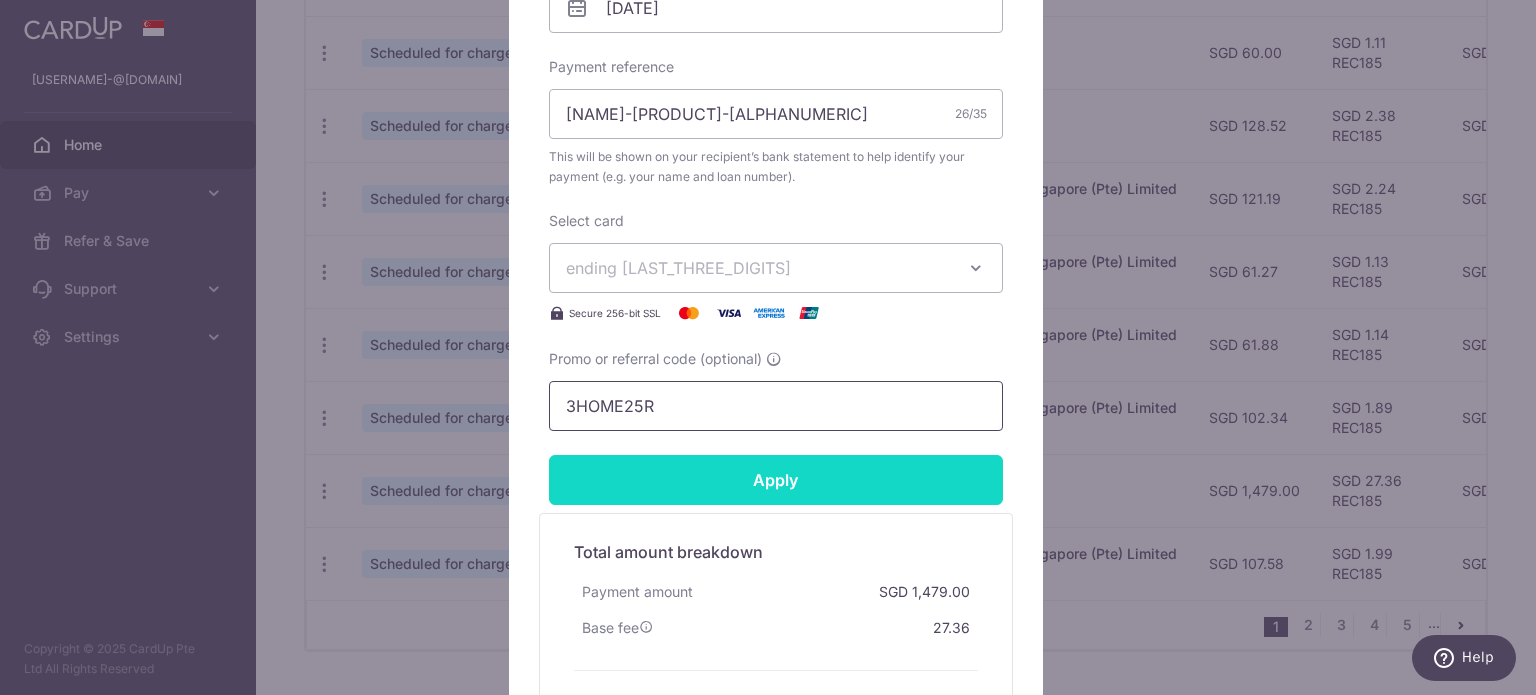 type on "3HOME25R" 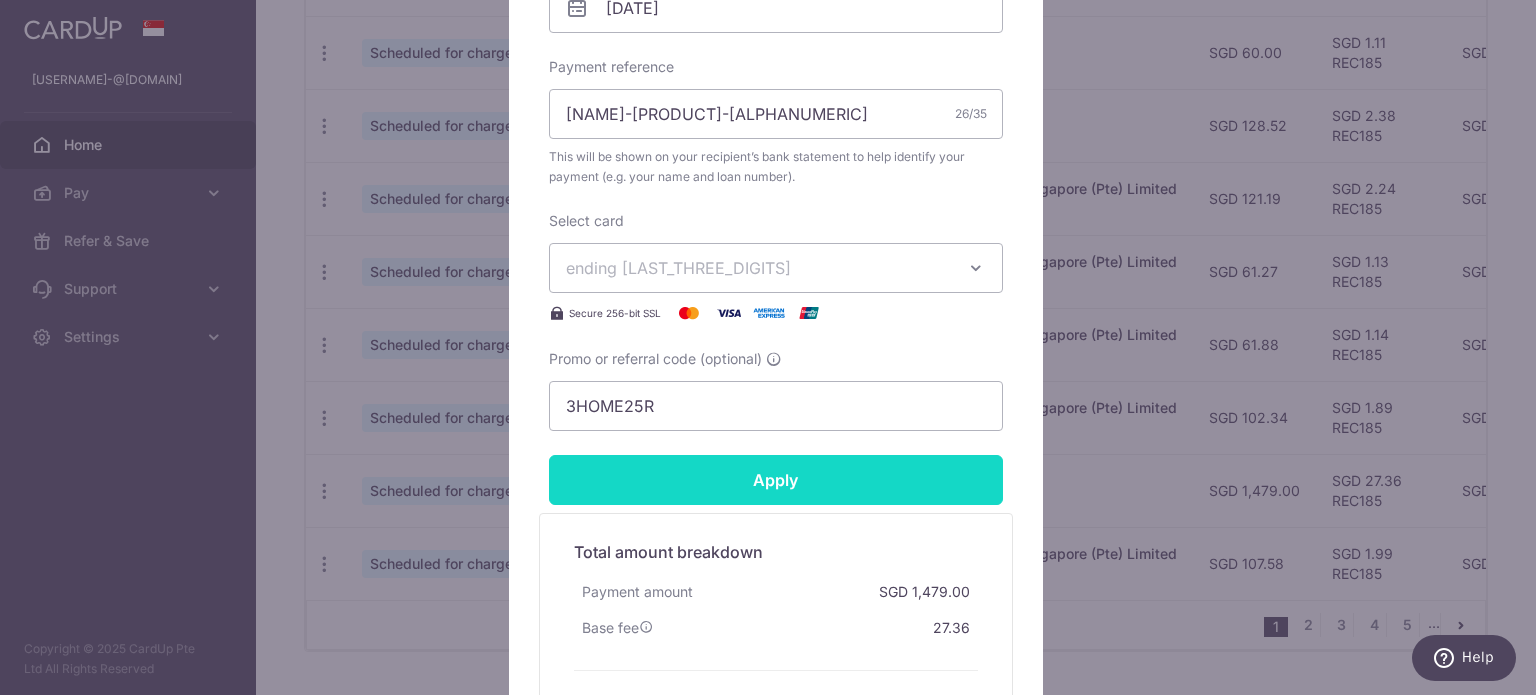 click on "Apply" at bounding box center (776, 480) 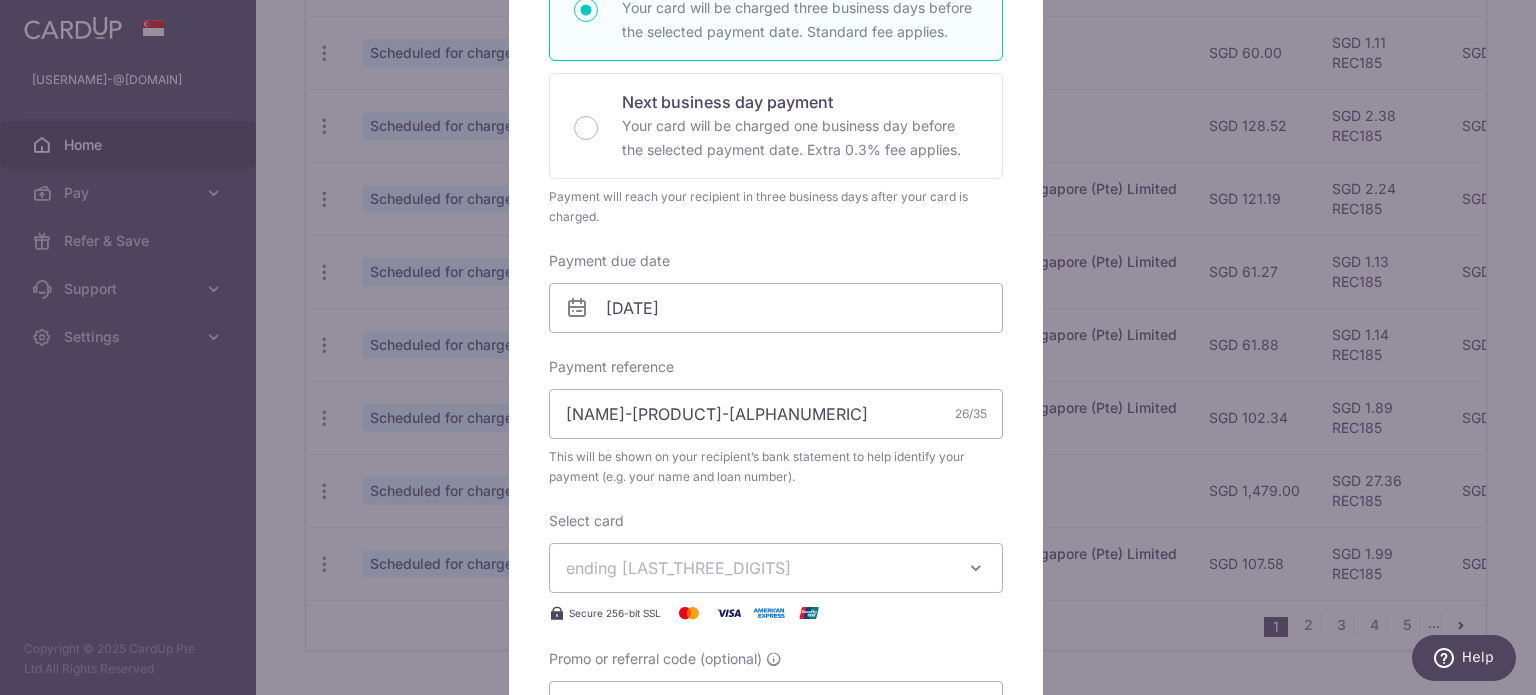 scroll, scrollTop: 100, scrollLeft: 0, axis: vertical 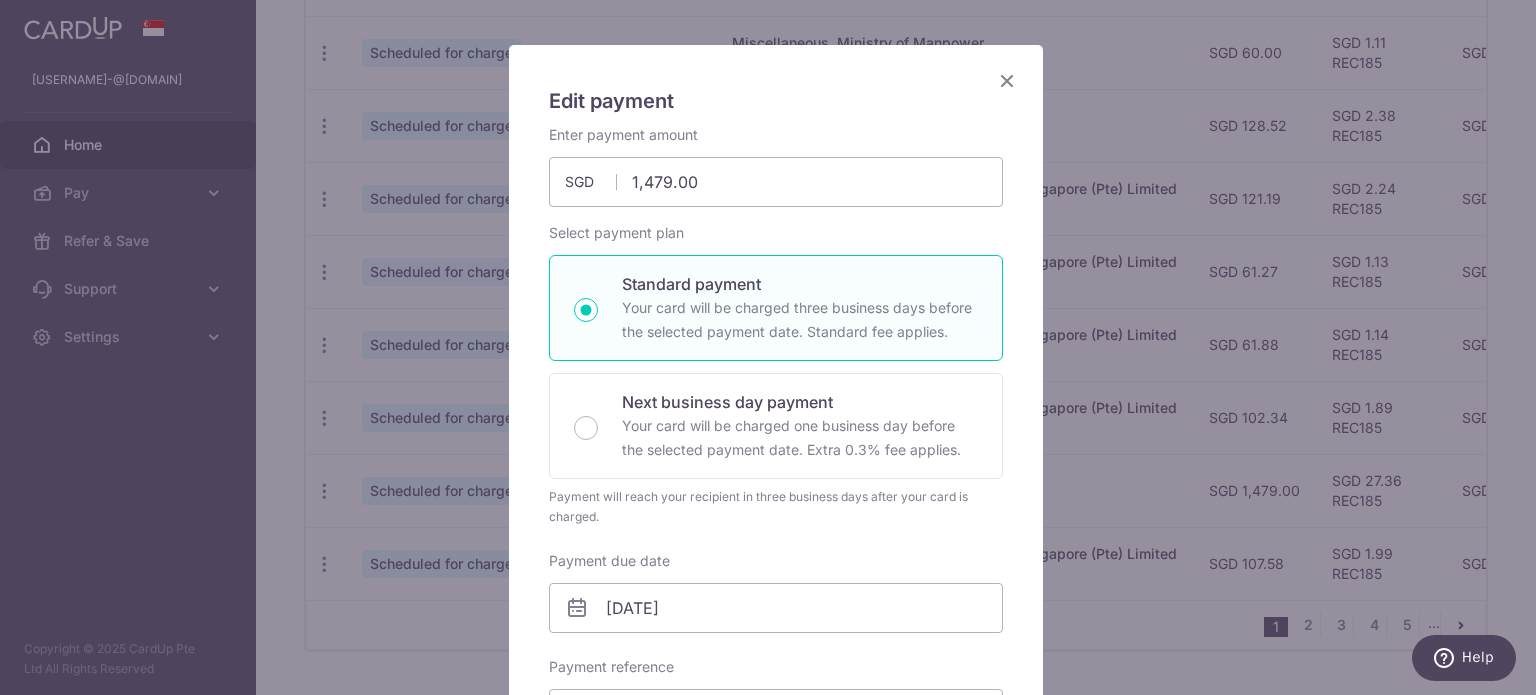 click on "Edit payment
By clicking apply,  you will make changes to all   payments to  DBS Bank  scheduled from
[DATE] .
By clicking below, you confirm you are editing this payment to  DBS Bank  on
[DATE] .
Enter payment amount" at bounding box center (776, 724) 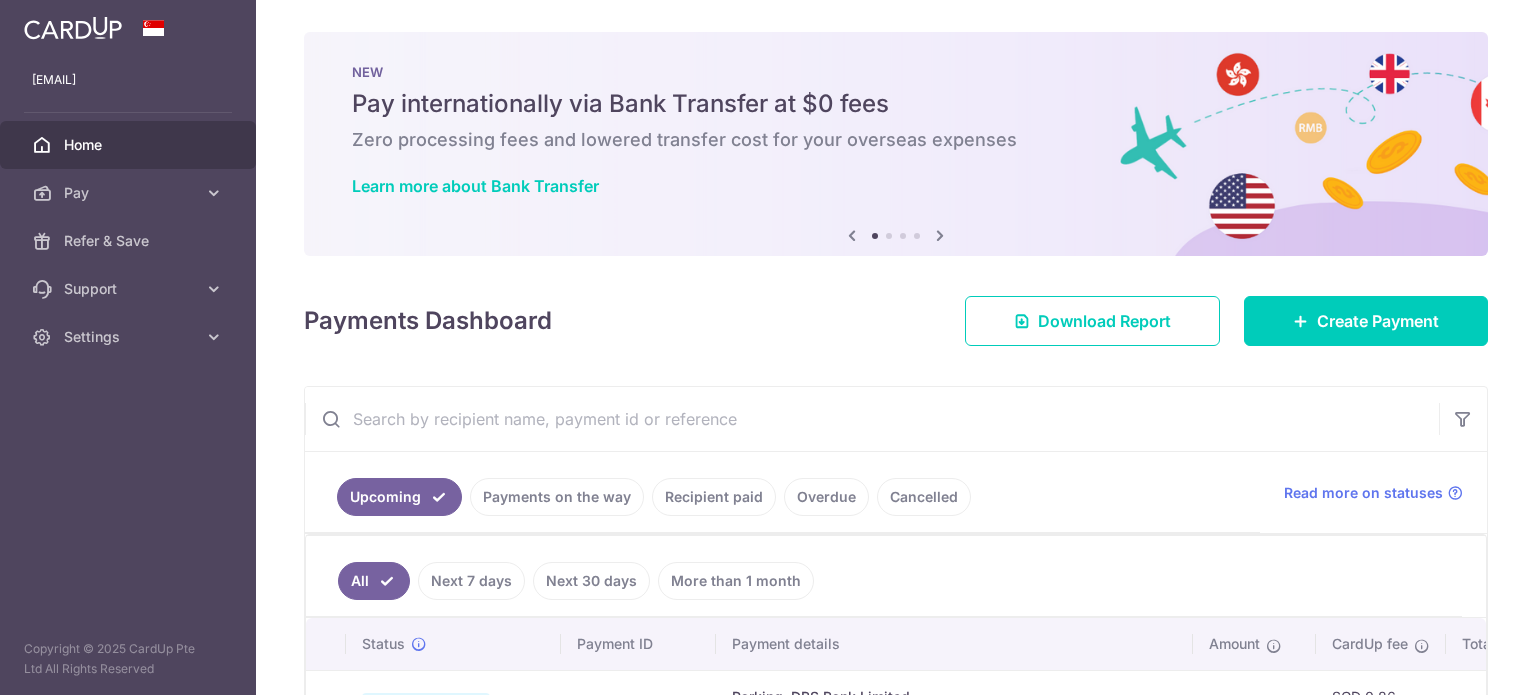 scroll, scrollTop: 0, scrollLeft: 0, axis: both 